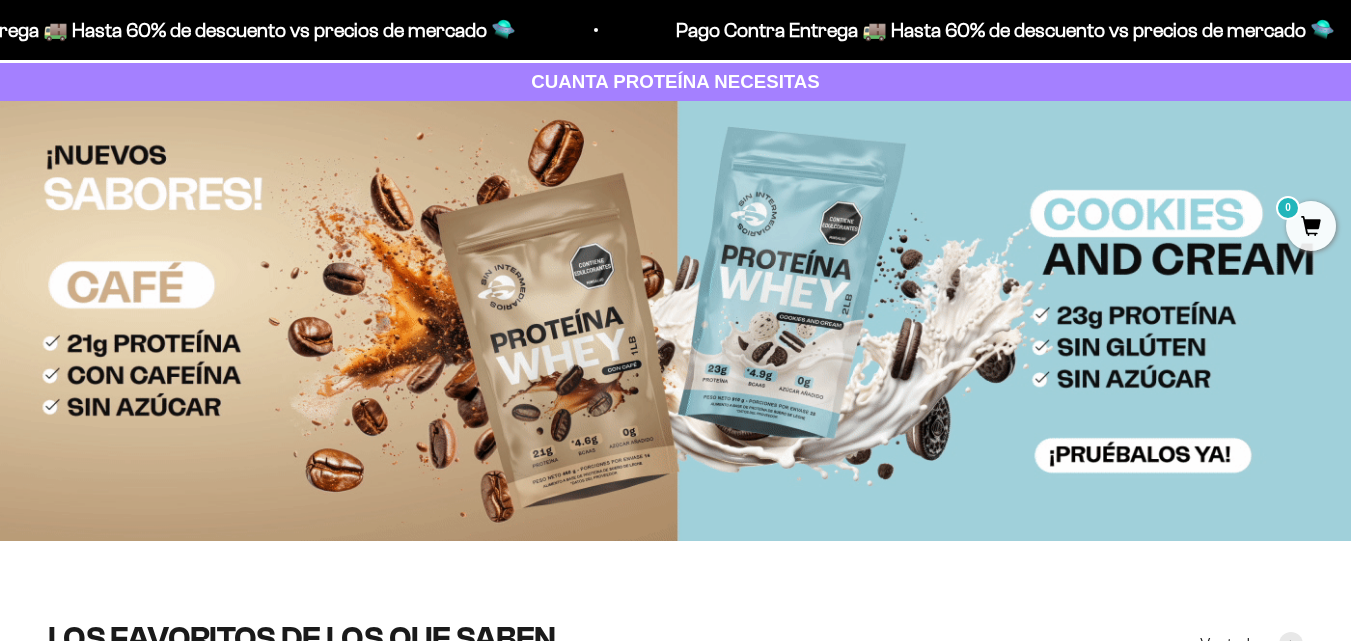 scroll, scrollTop: 113, scrollLeft: 0, axis: vertical 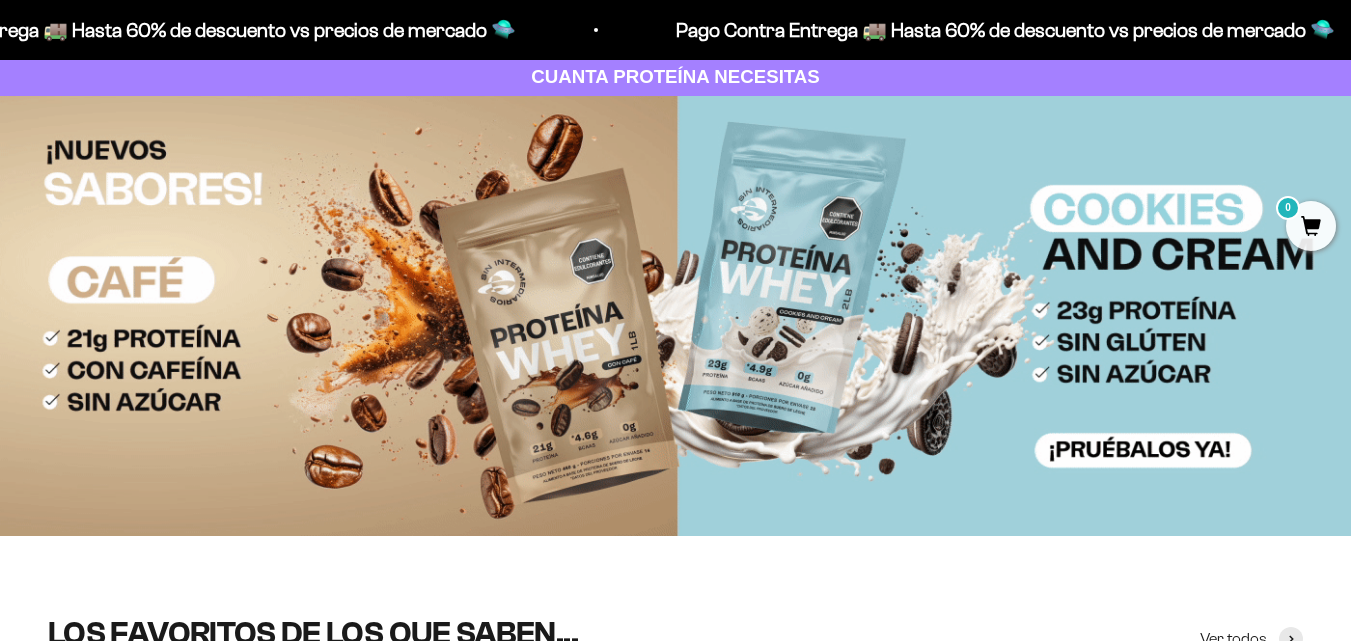 click at bounding box center [675, 316] 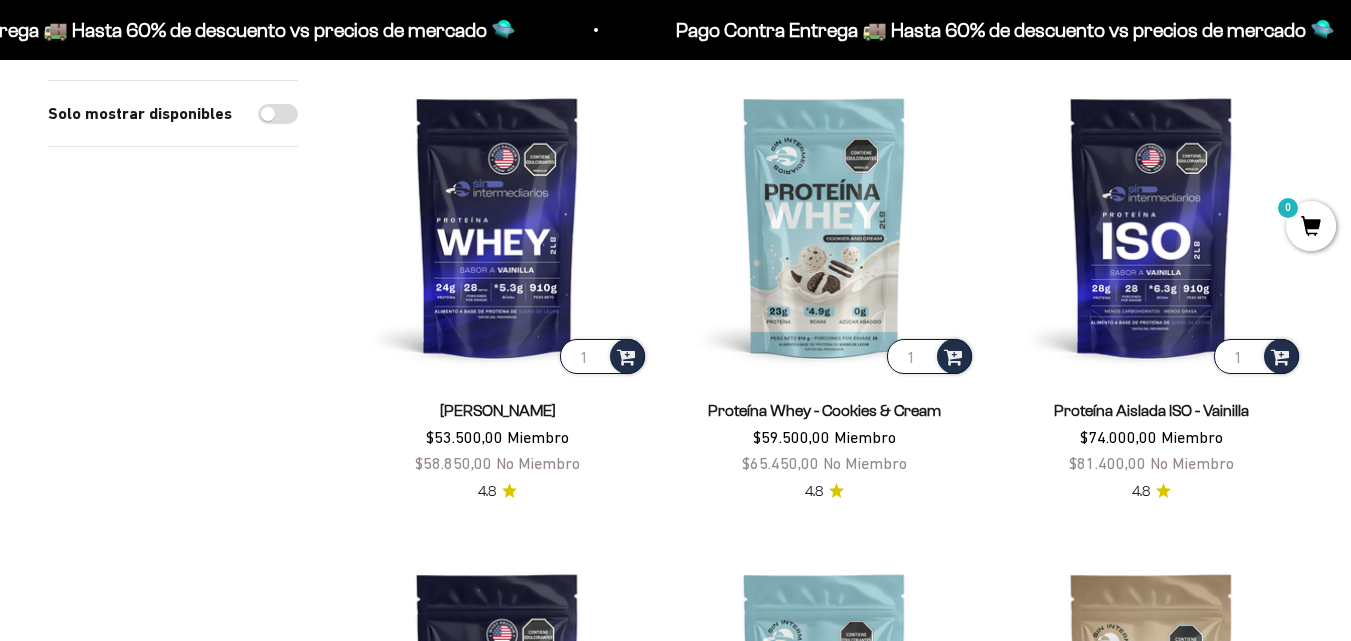 scroll, scrollTop: 717, scrollLeft: 0, axis: vertical 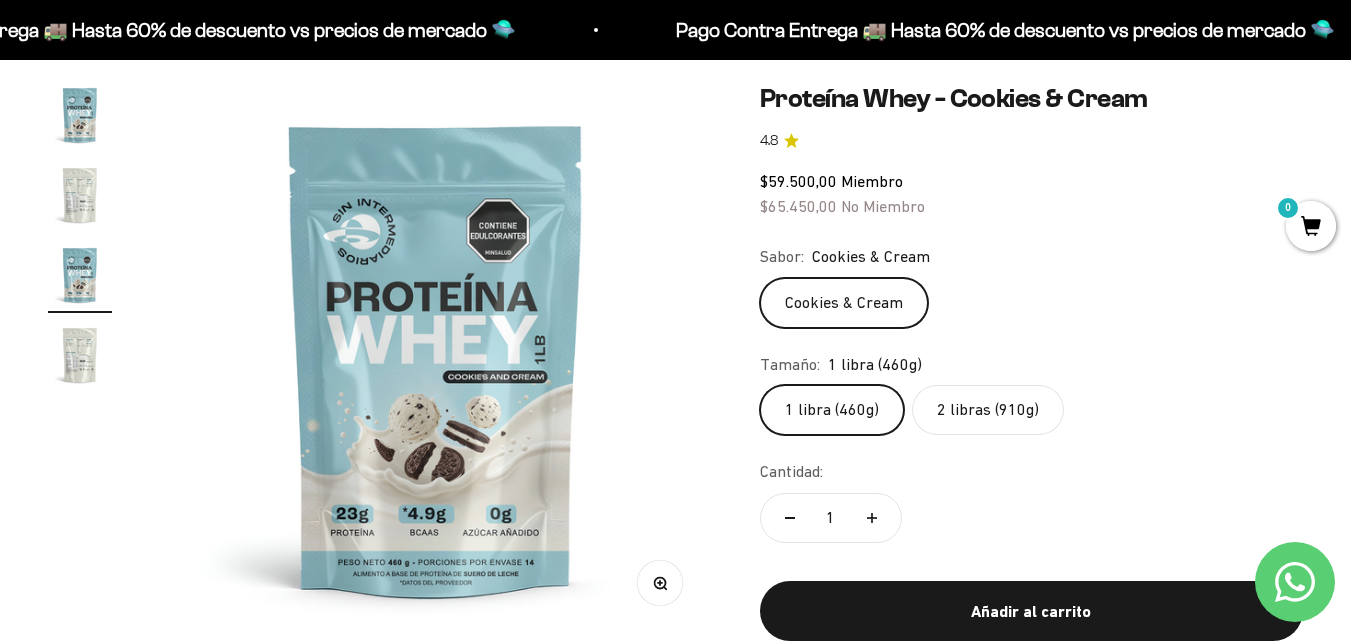 click on "2 libras (910g)" 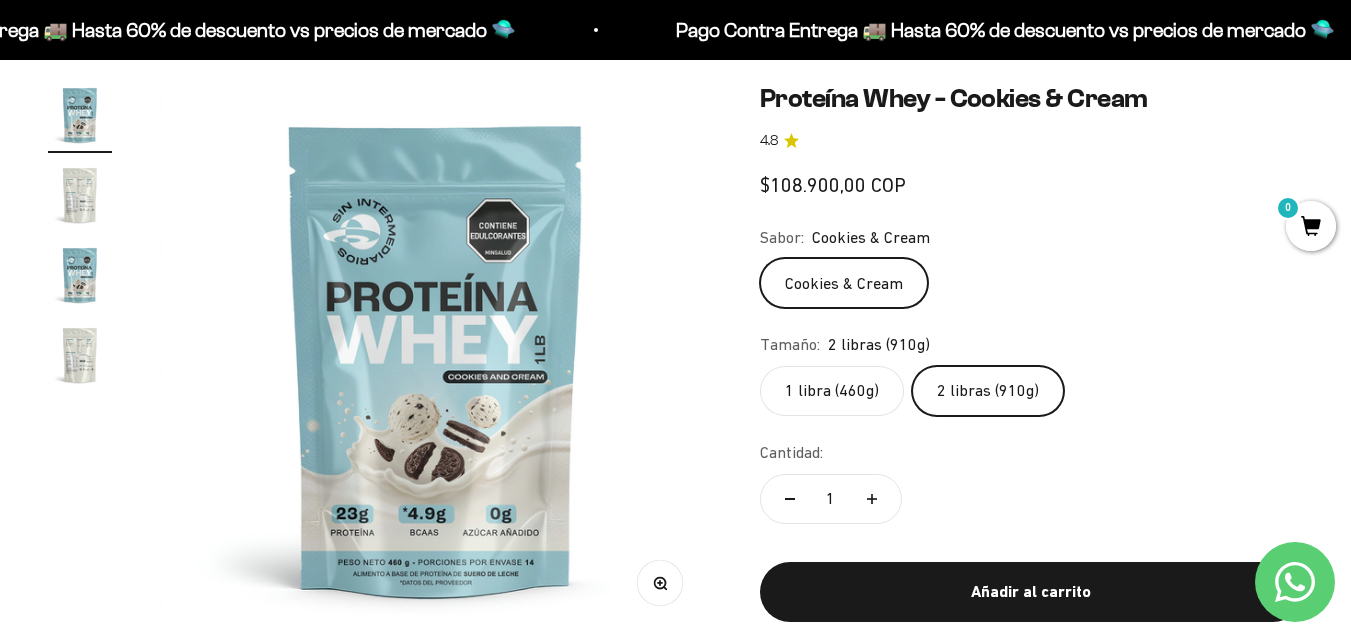 scroll, scrollTop: 0, scrollLeft: 0, axis: both 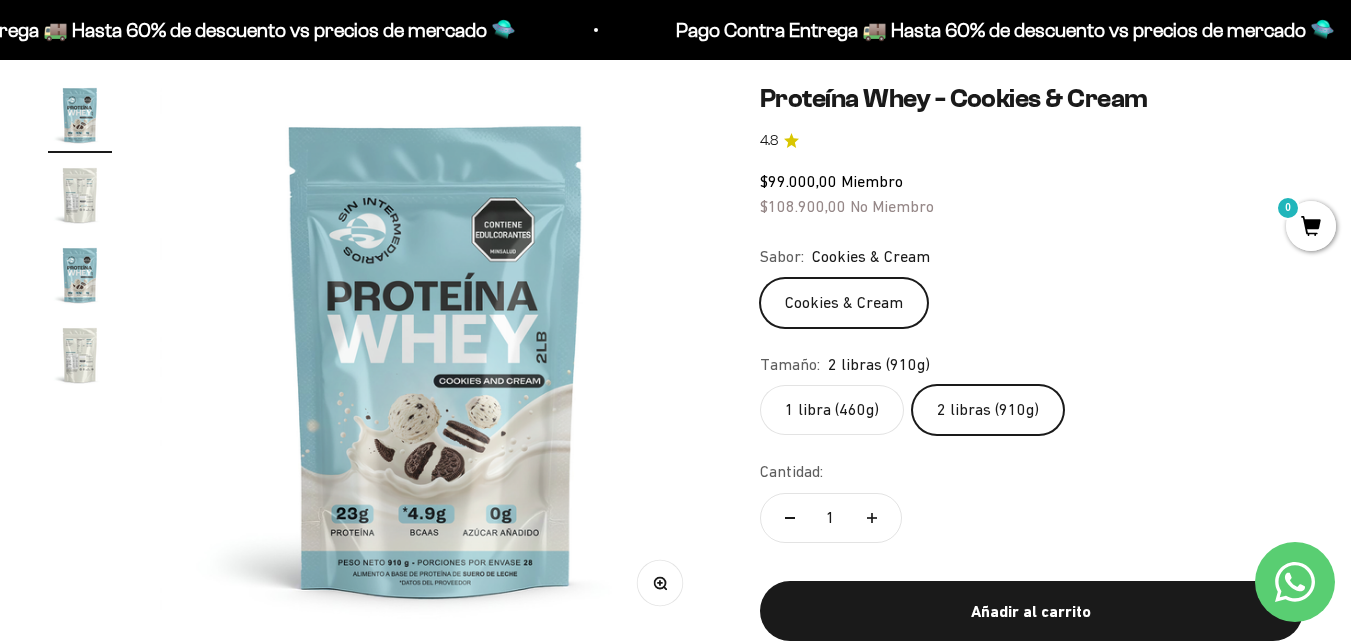 click on "1 libra (460g)" 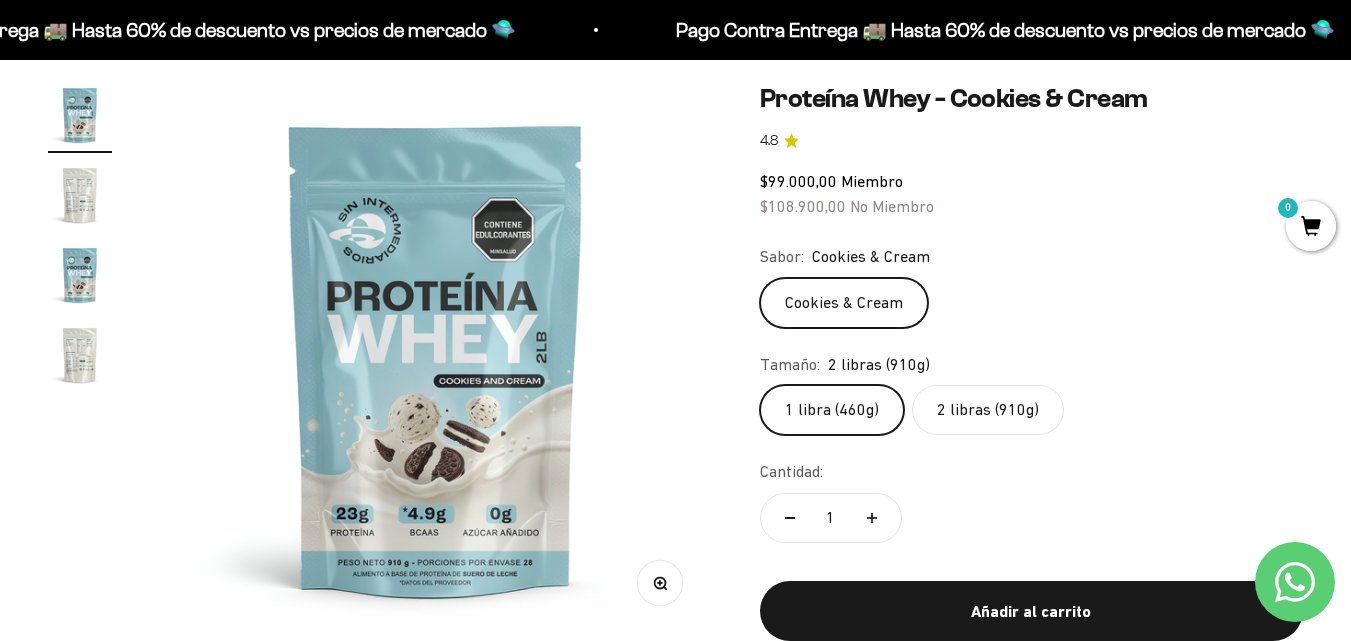 scroll, scrollTop: 0, scrollLeft: 1128, axis: horizontal 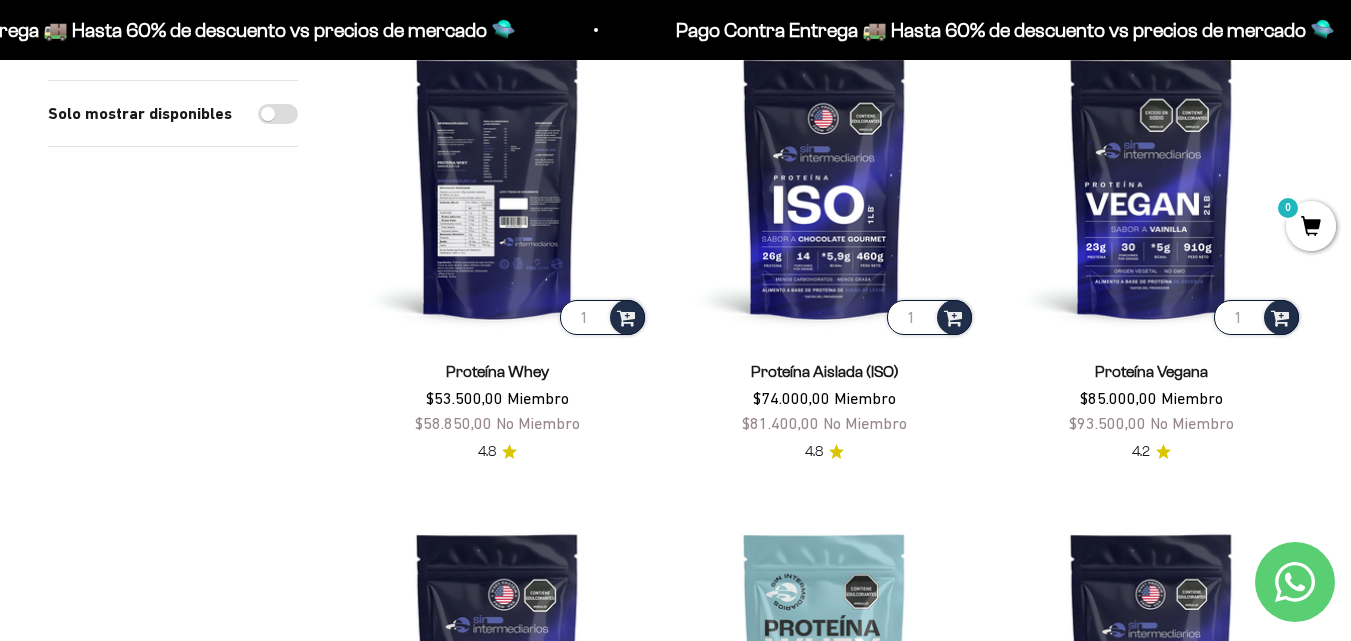 click at bounding box center [497, 187] 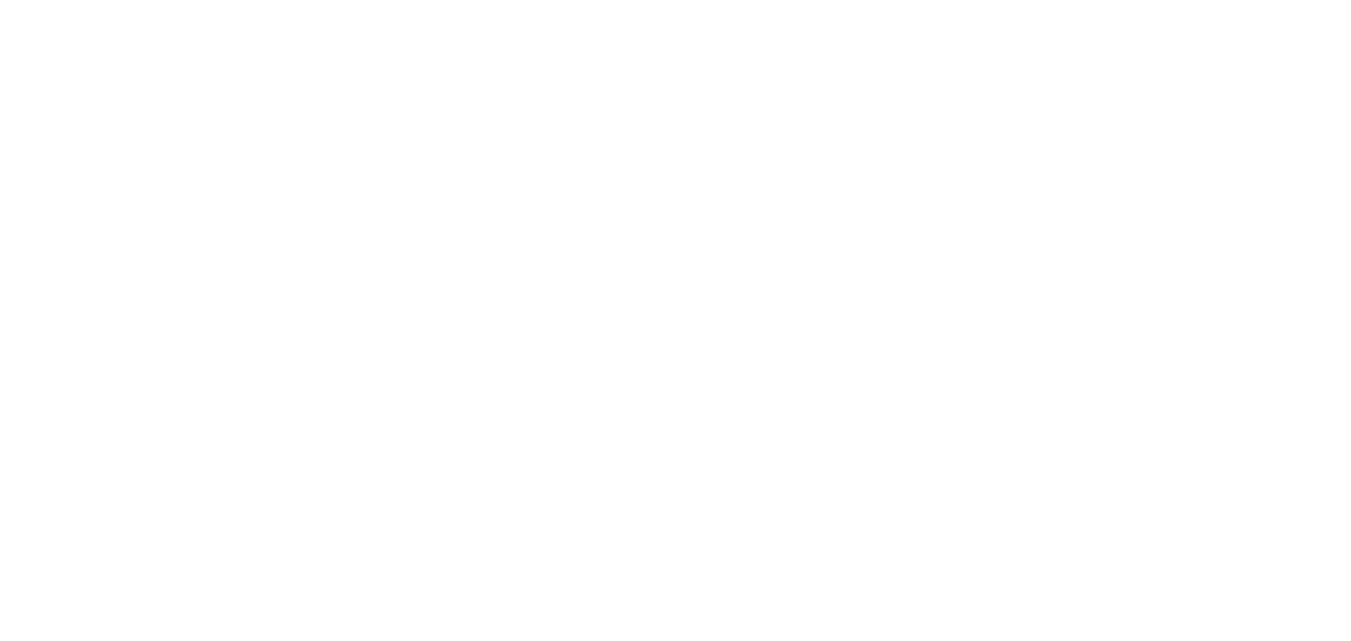 scroll, scrollTop: 0, scrollLeft: 0, axis: both 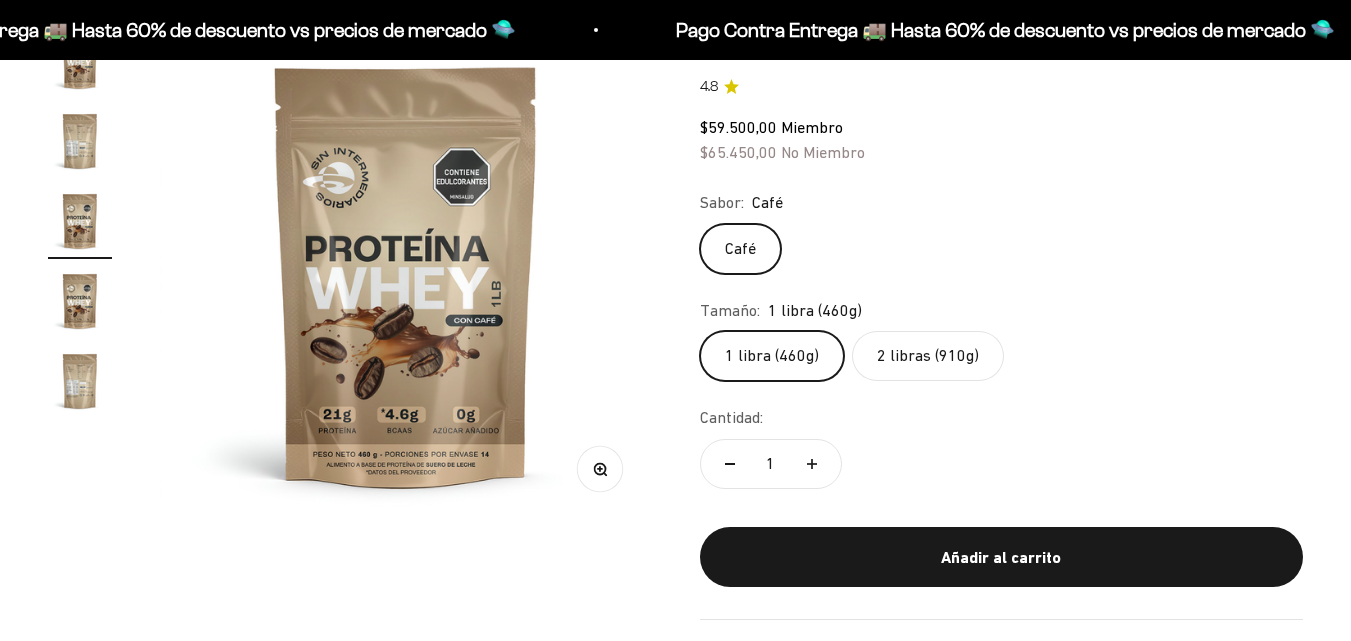 click on "2 libras (910g)" 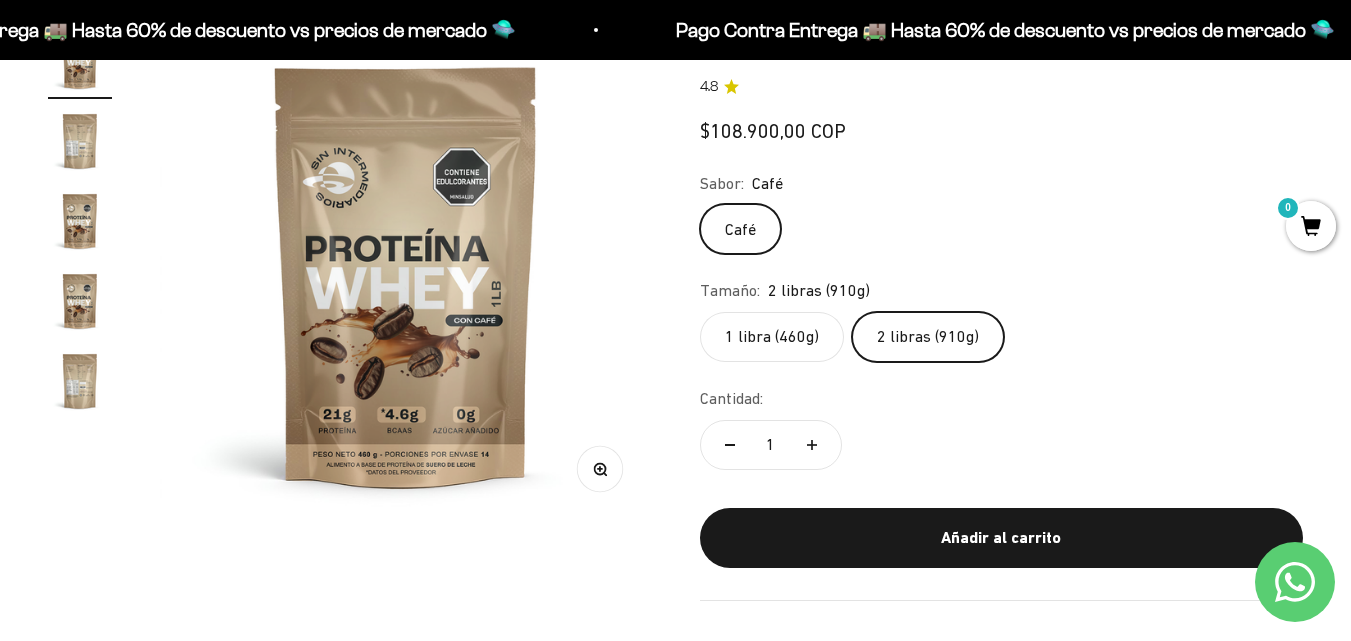 scroll, scrollTop: 0, scrollLeft: 0, axis: both 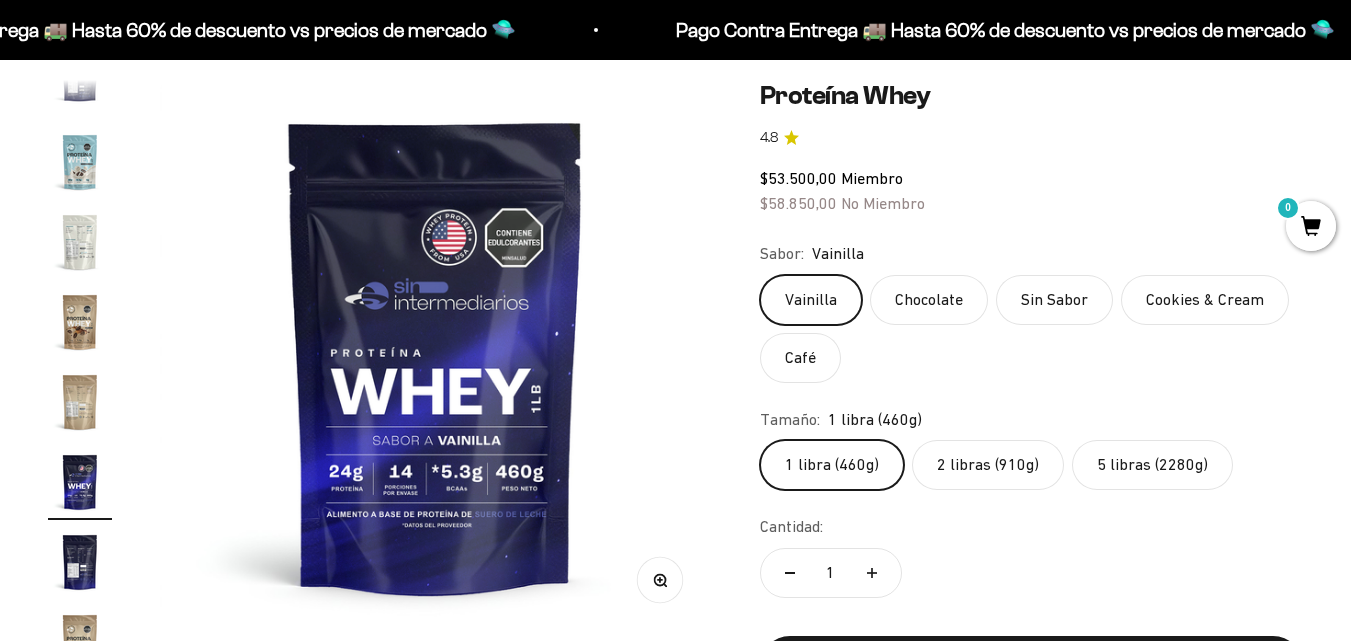 click on "Café" 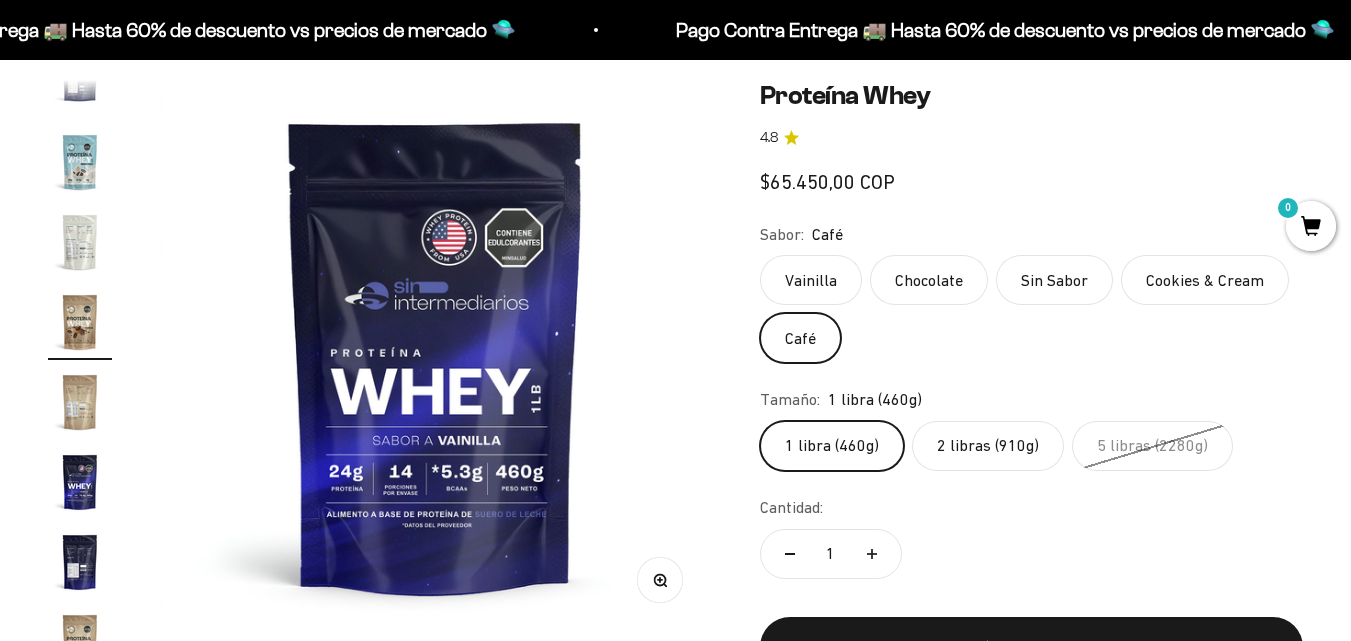 scroll, scrollTop: 0, scrollLeft: 7894, axis: horizontal 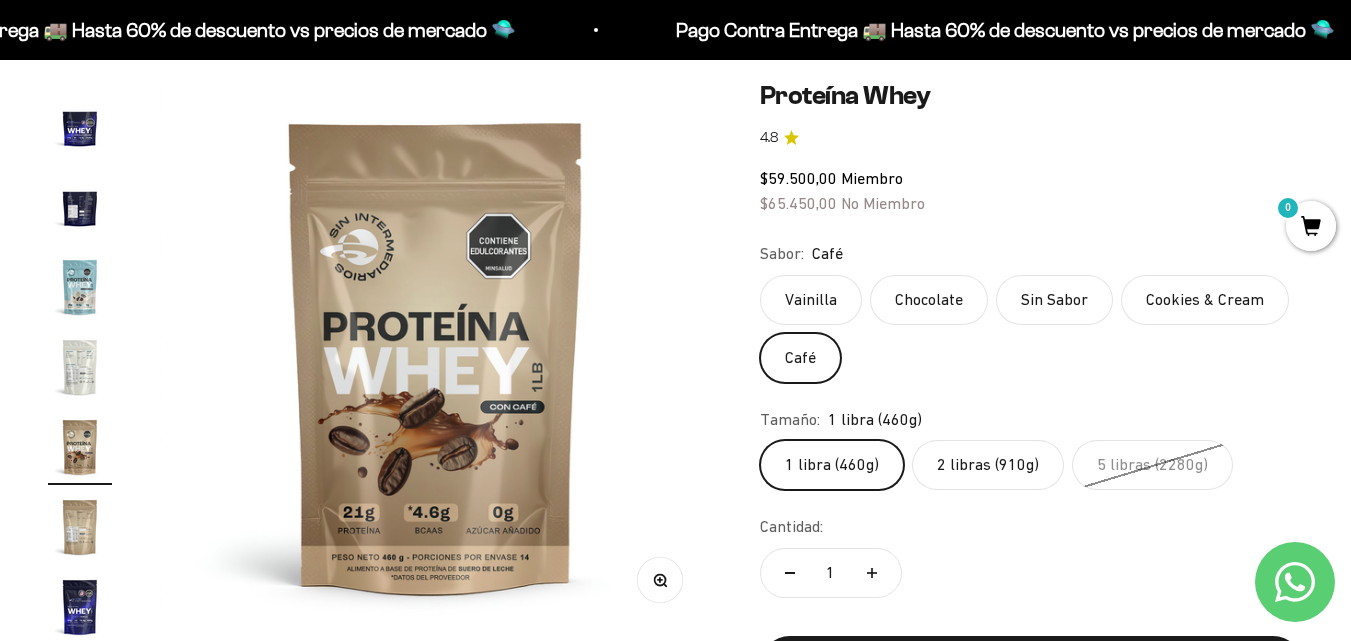 click on "Vainilla" 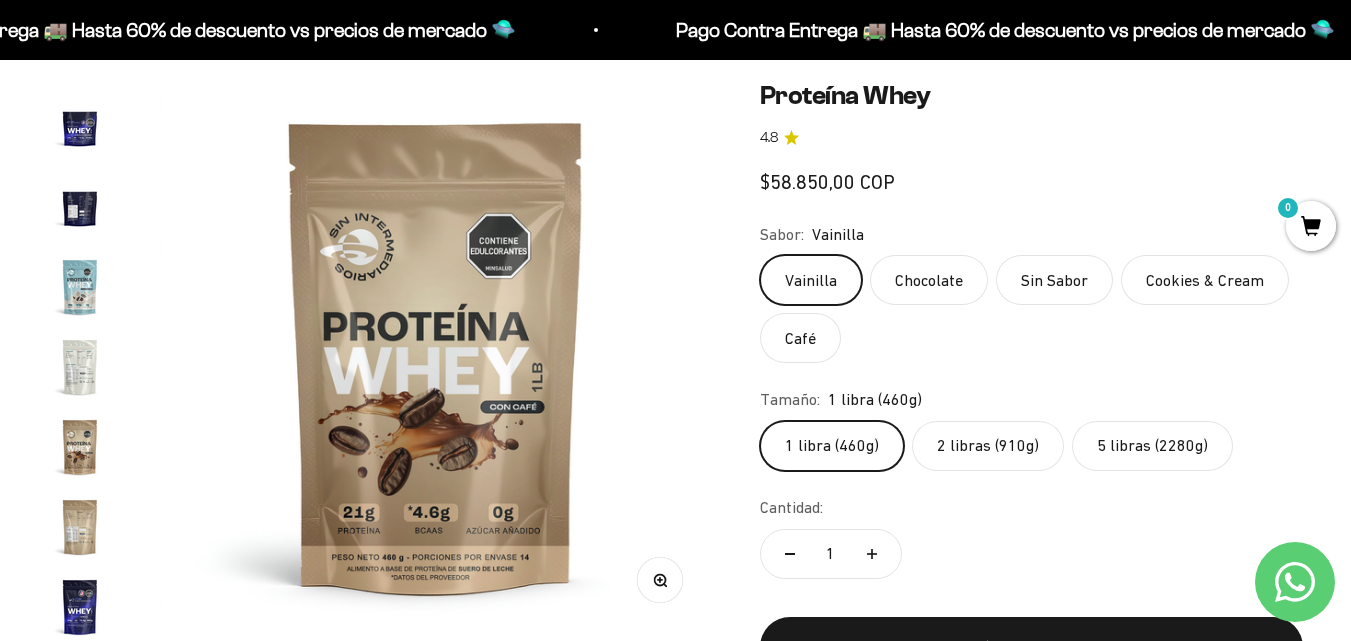 scroll, scrollTop: 0, scrollLeft: 9022, axis: horizontal 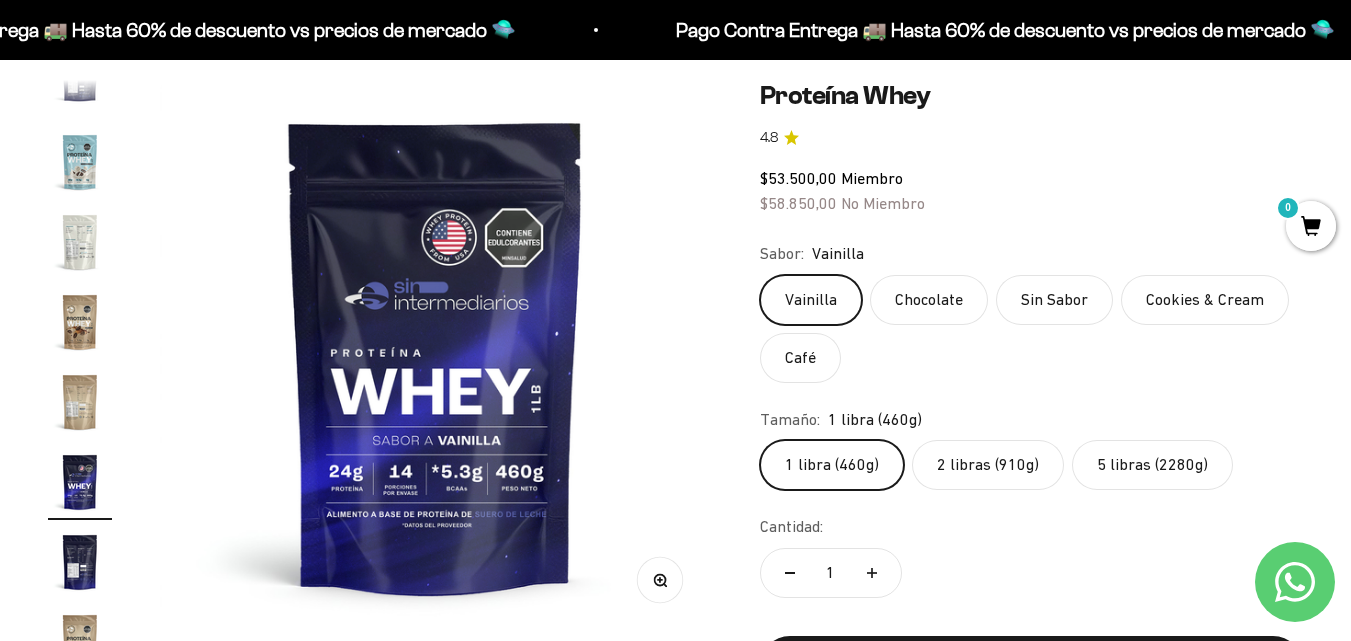click on "Café" 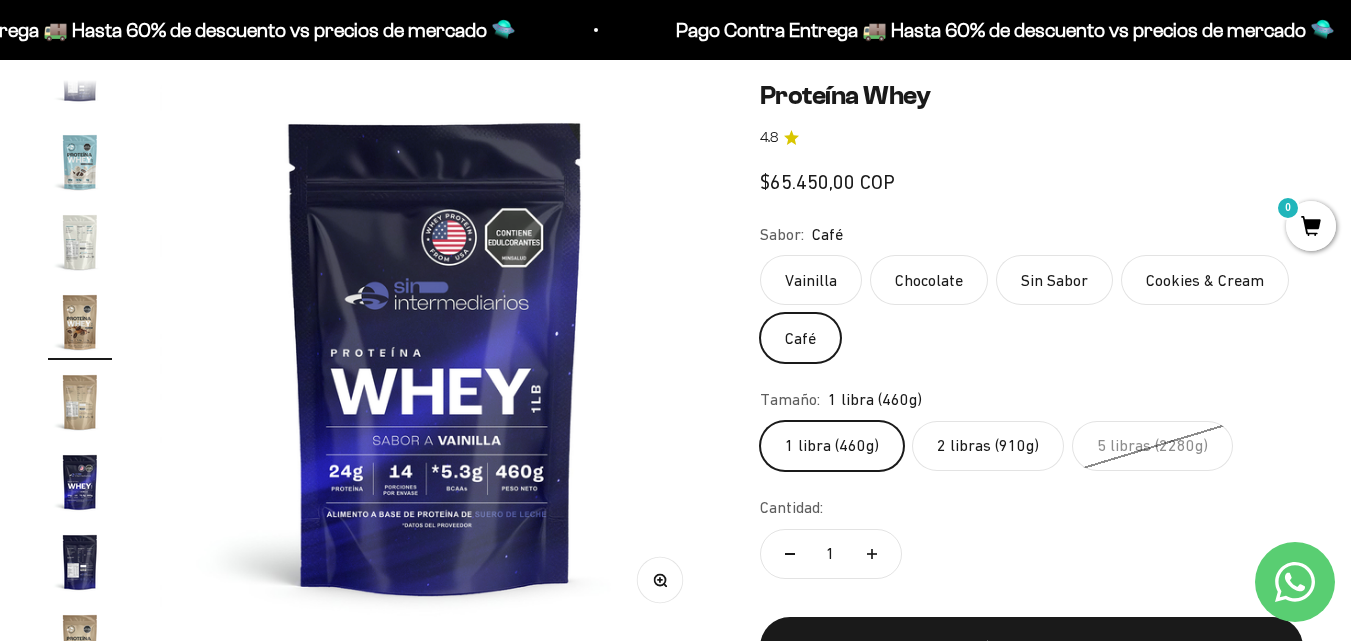 scroll, scrollTop: 0, scrollLeft: 7894, axis: horizontal 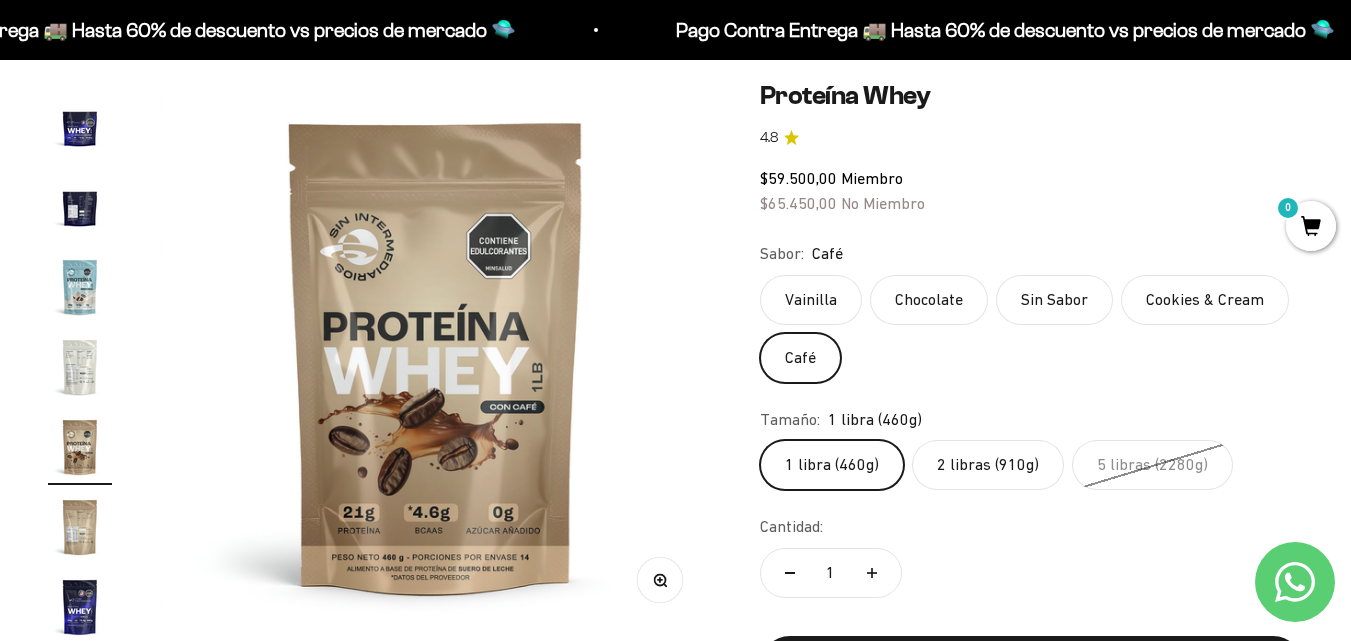 click on "Chocolate" 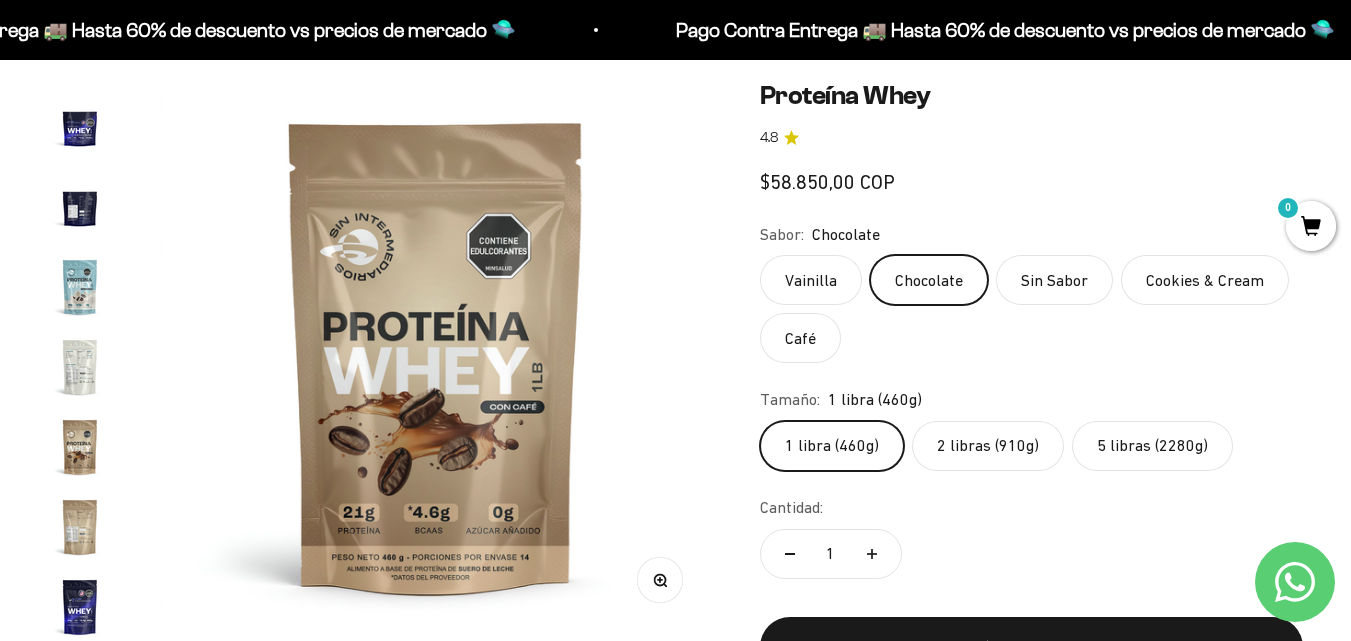 scroll, scrollTop: 0, scrollLeft: 0, axis: both 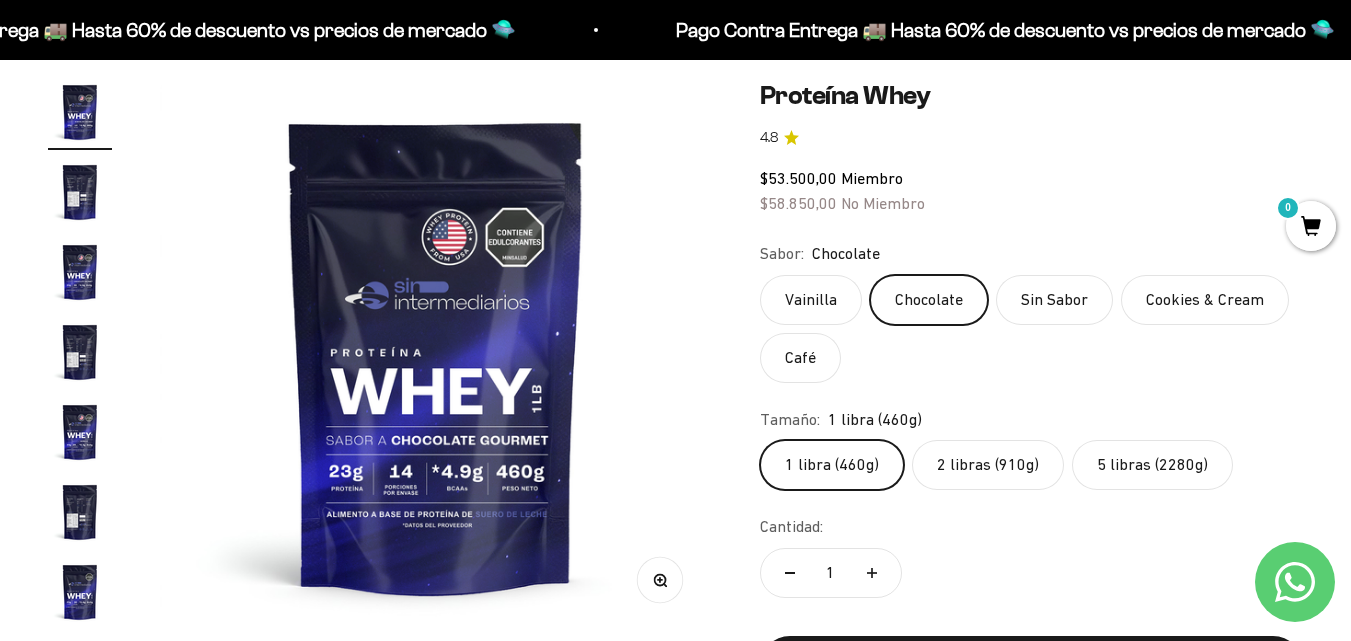 click on "Sin Sabor" 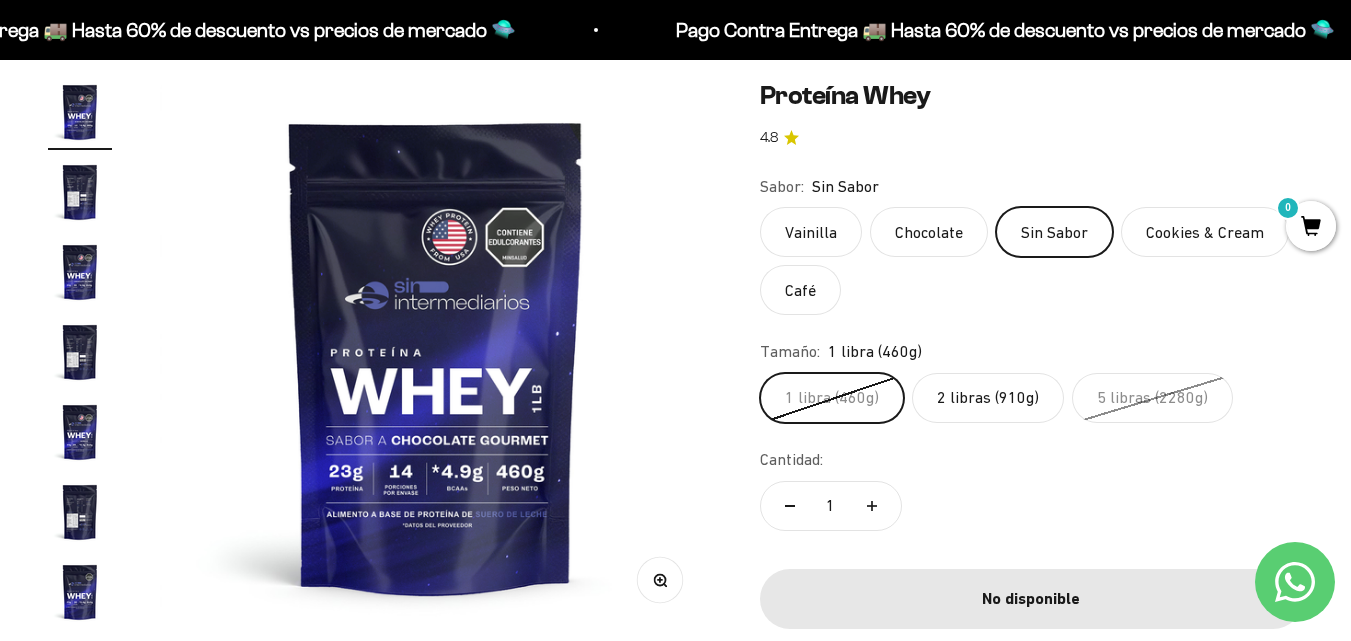 click on "Cookies & Cream" 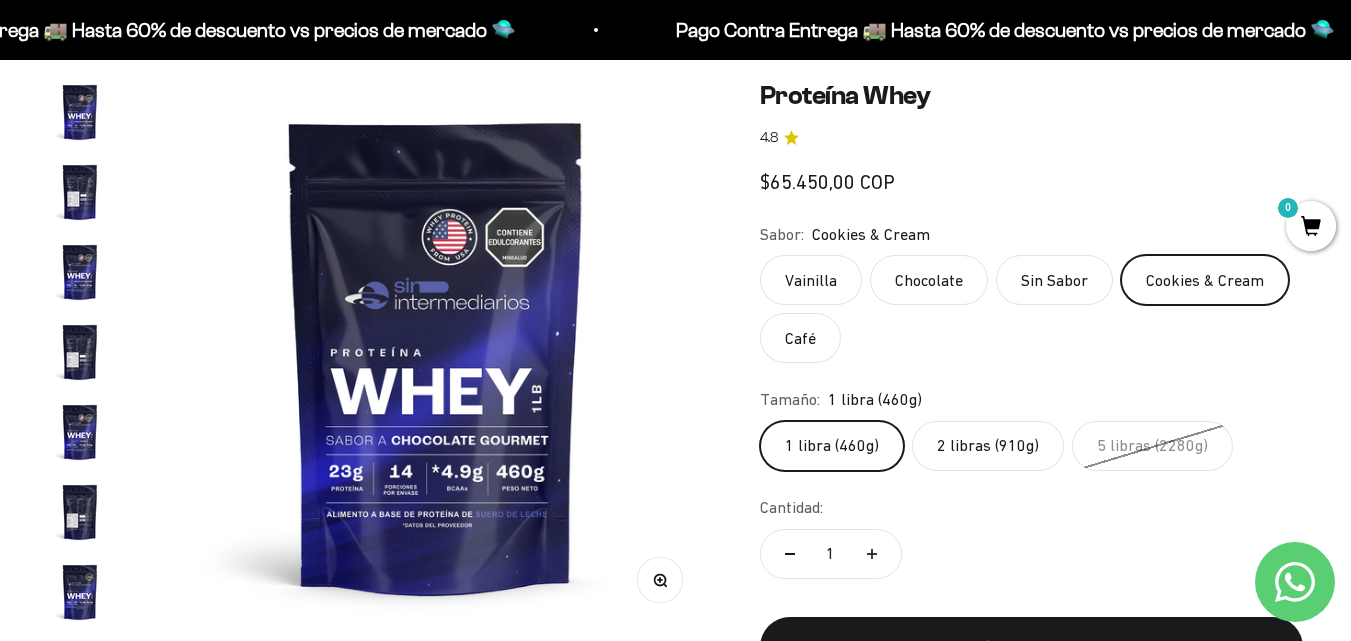 scroll, scrollTop: 0, scrollLeft: 6766, axis: horizontal 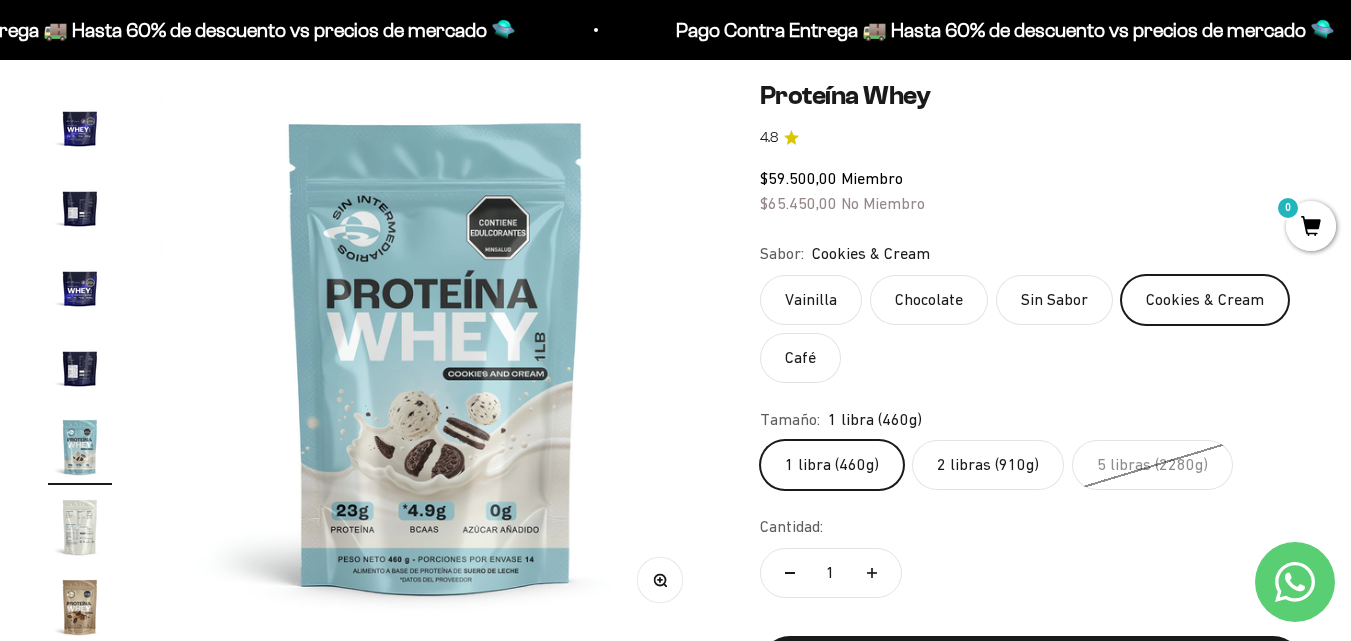 click on "Café" 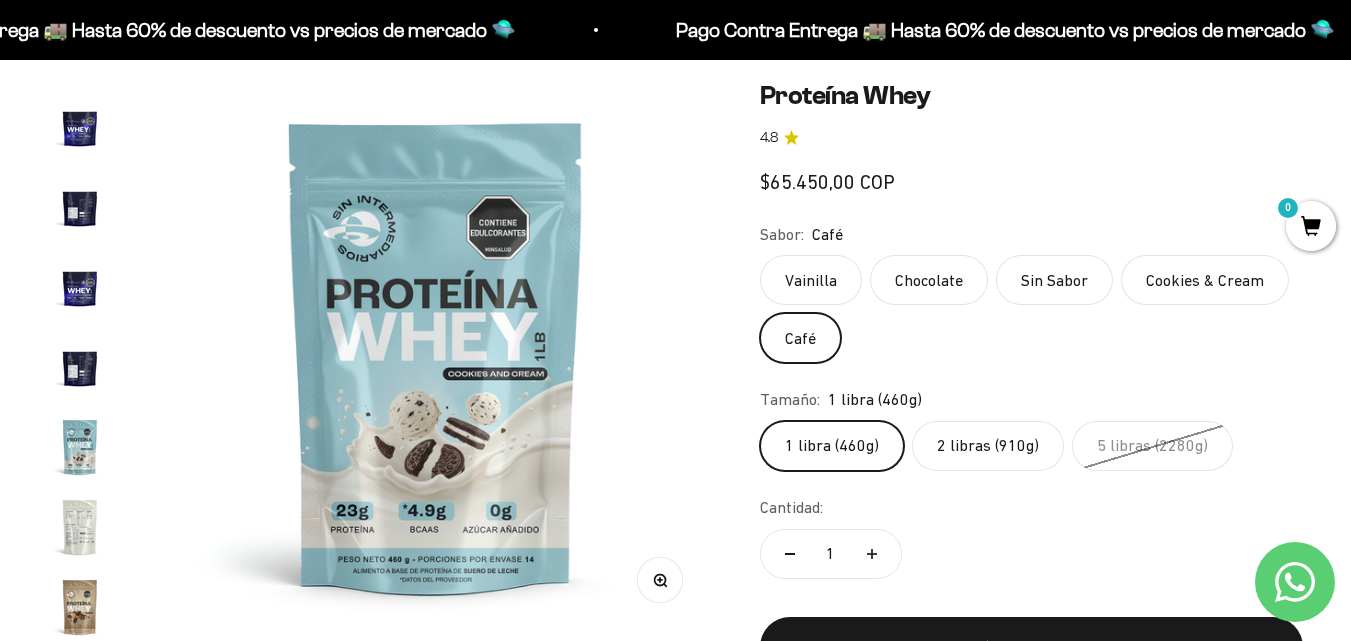 scroll, scrollTop: 0, scrollLeft: 7894, axis: horizontal 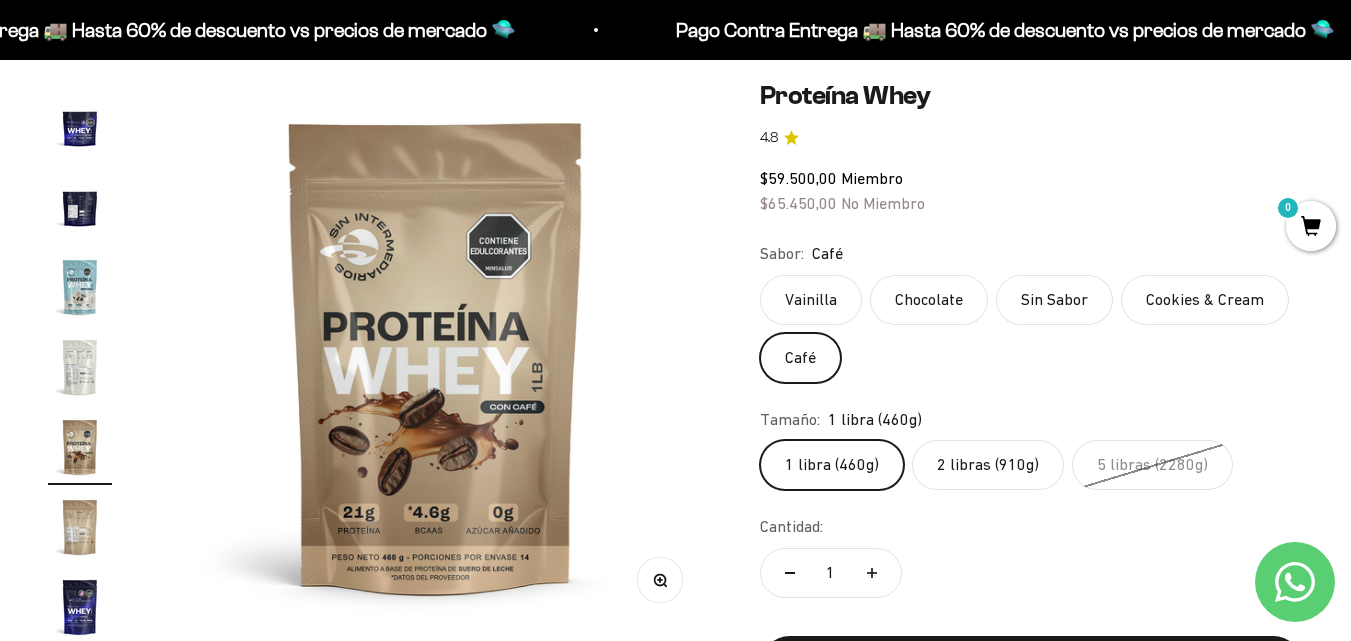 click on "Cookies & Cream" 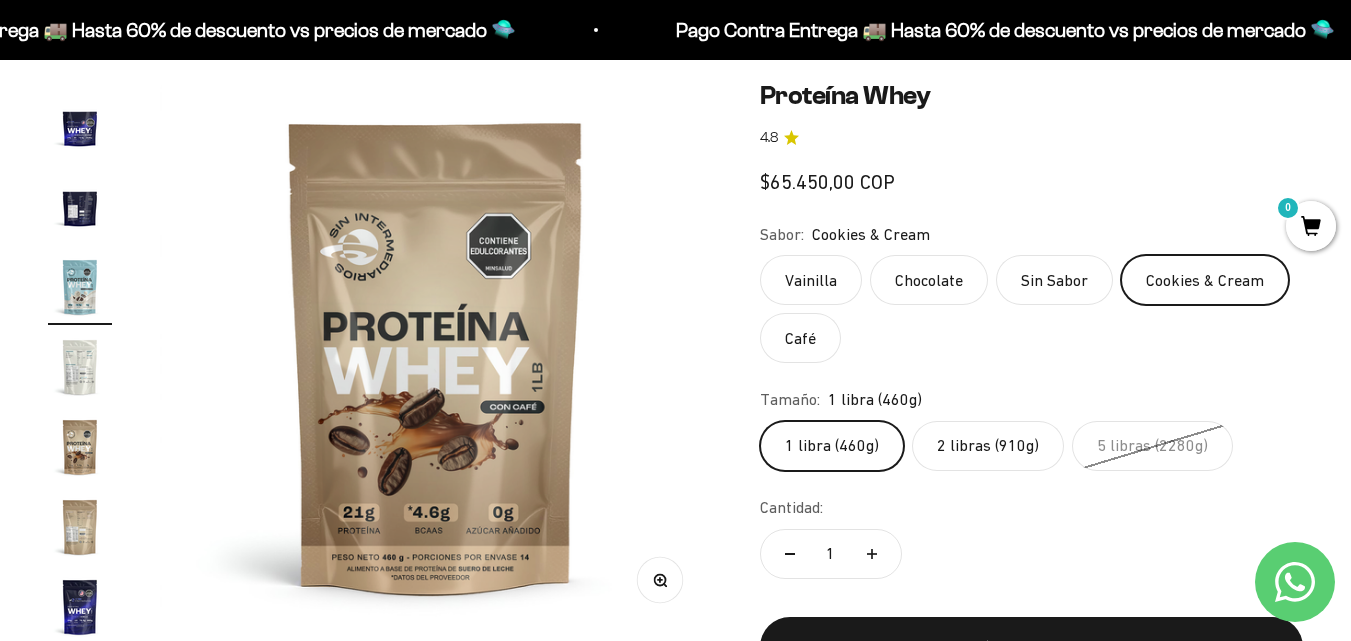 scroll, scrollTop: 0, scrollLeft: 6766, axis: horizontal 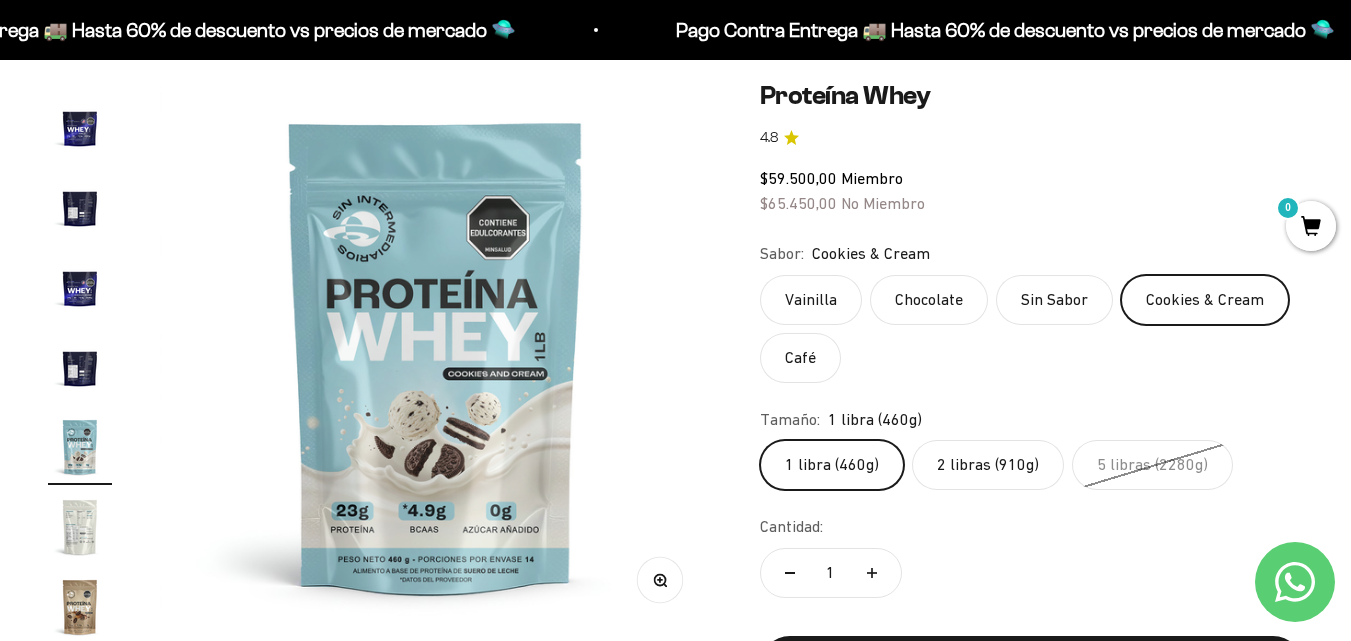 click on "2 libras (910g)" 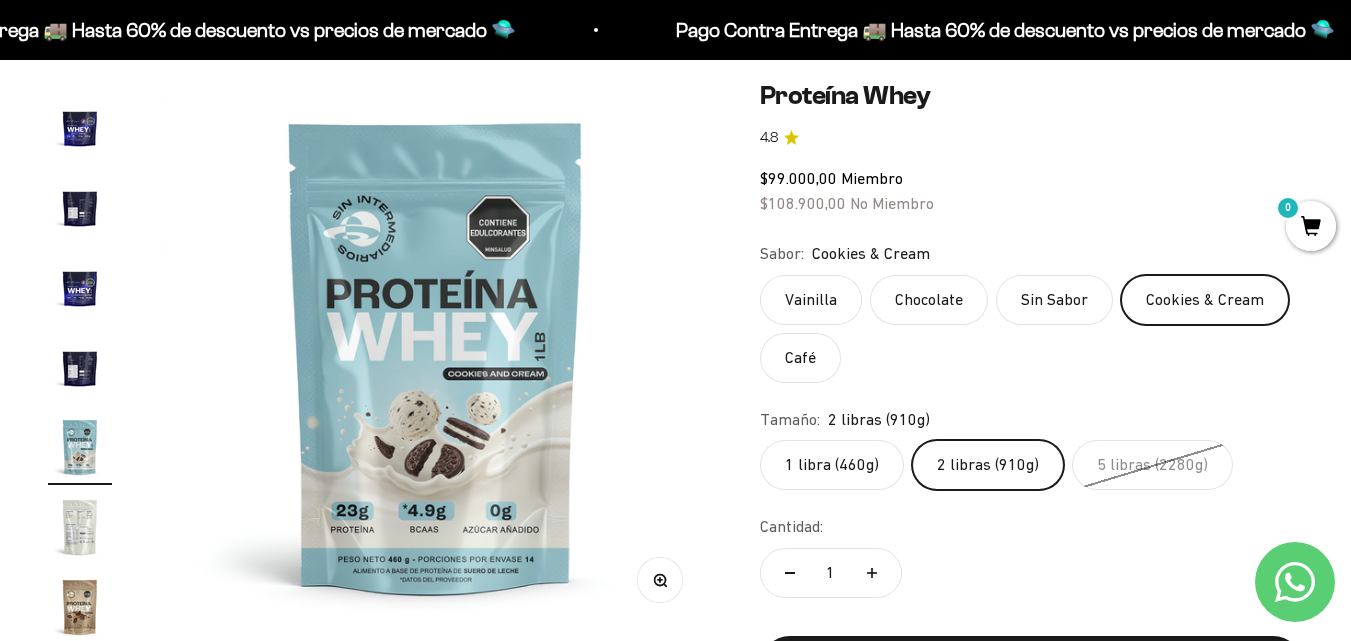 click on "Vainilla" 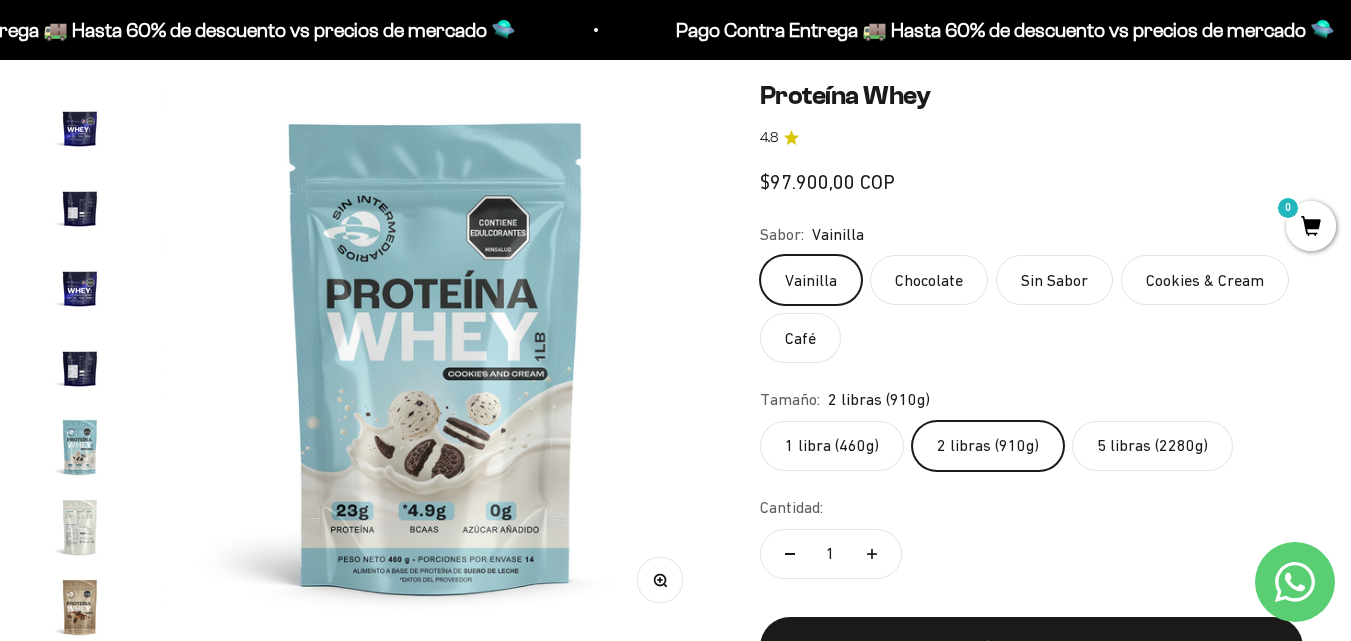 scroll, scrollTop: 0, scrollLeft: 2255, axis: horizontal 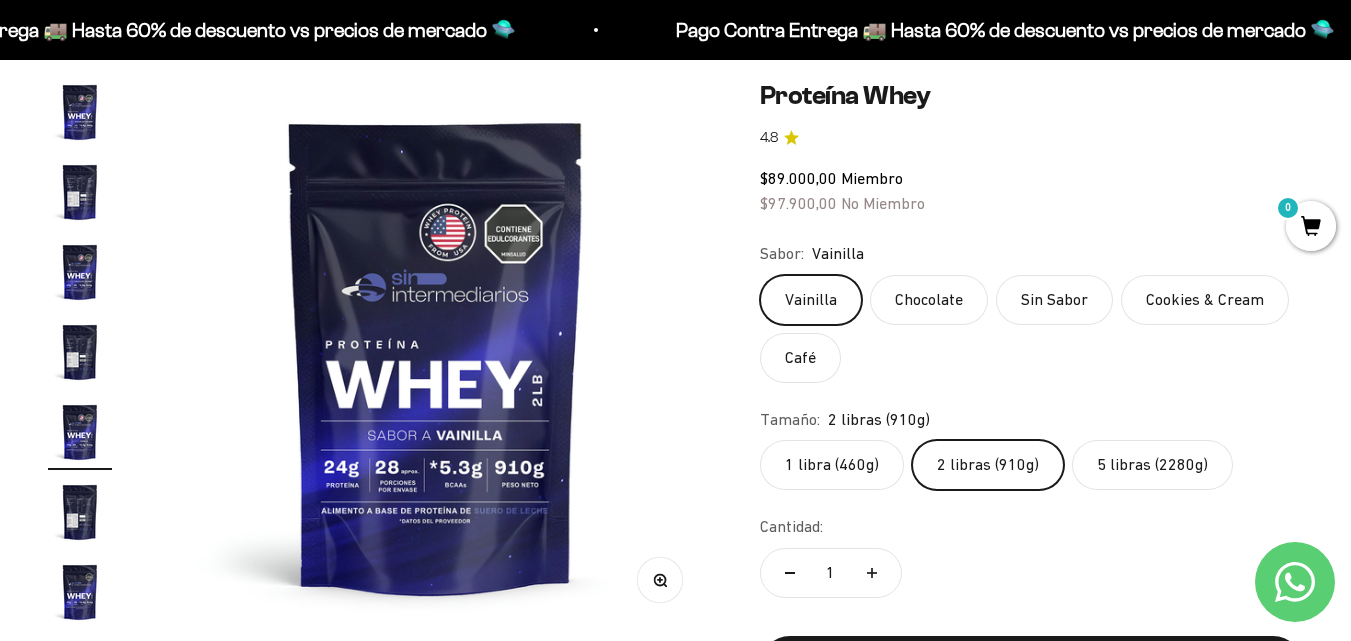 click on "Cookies & Cream" 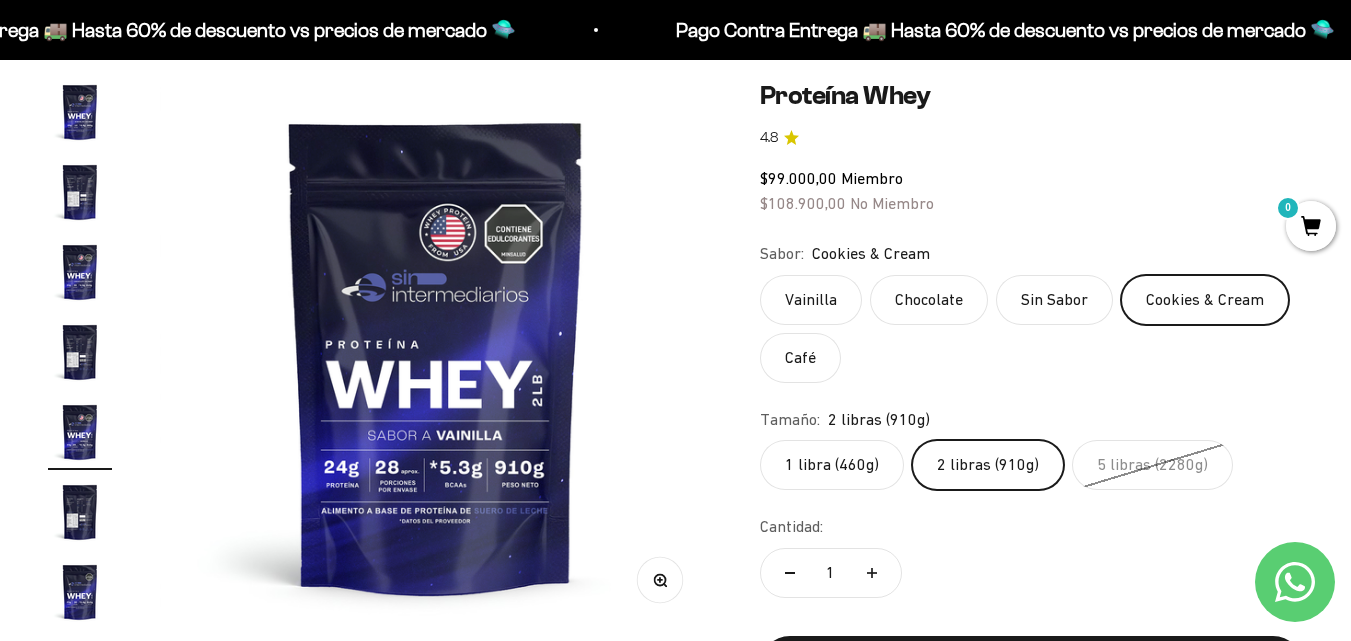 scroll, scrollTop: 0, scrollLeft: 0, axis: both 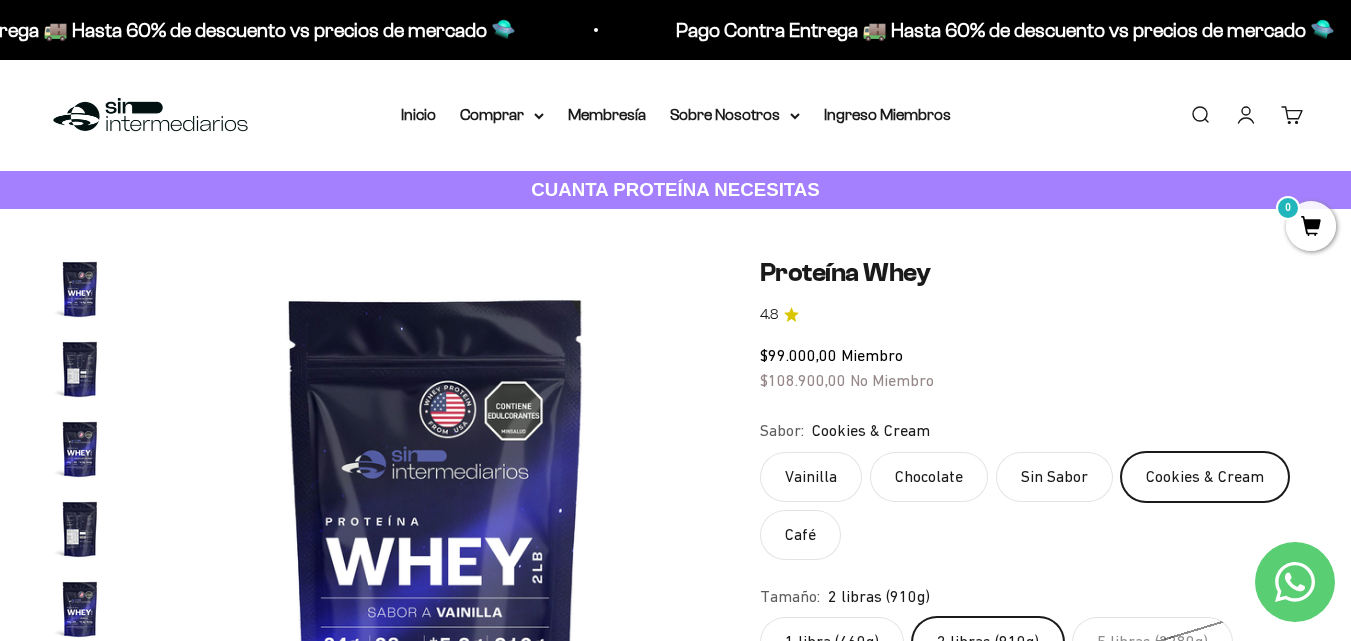 click on "Iniciar sesión" at bounding box center (1246, 115) 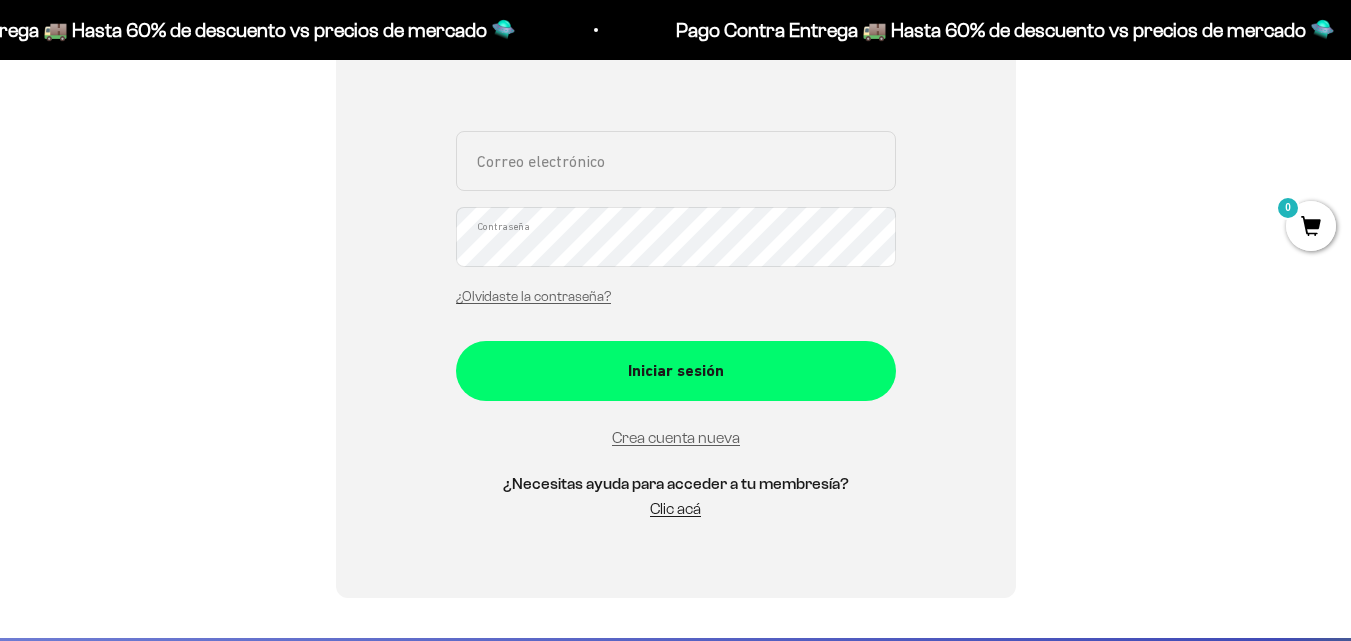 scroll, scrollTop: 421, scrollLeft: 0, axis: vertical 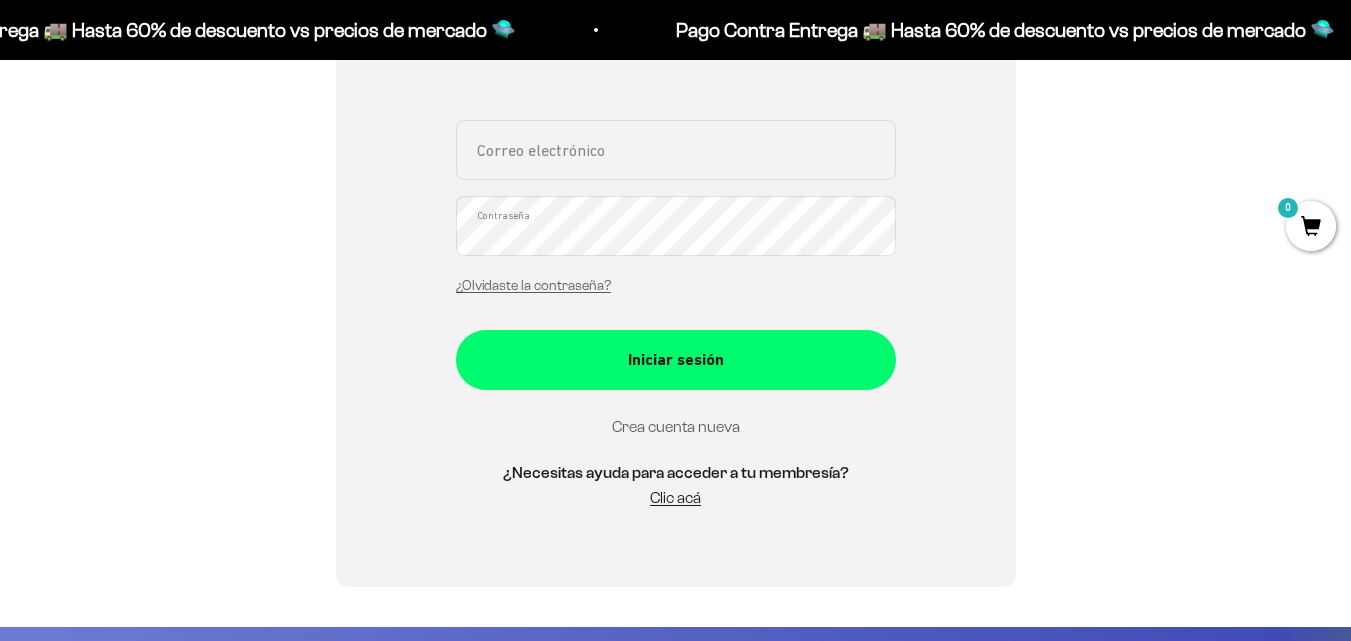 click on "Crea cuenta nueva" at bounding box center [676, 426] 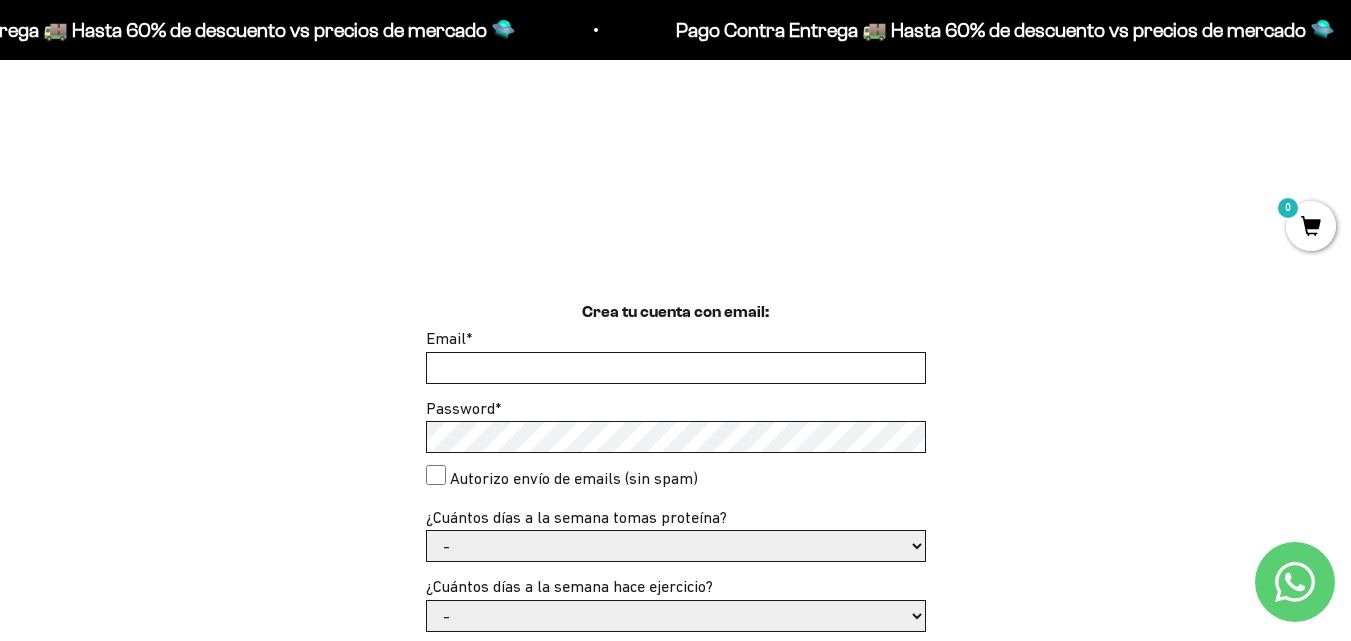 scroll, scrollTop: 332, scrollLeft: 0, axis: vertical 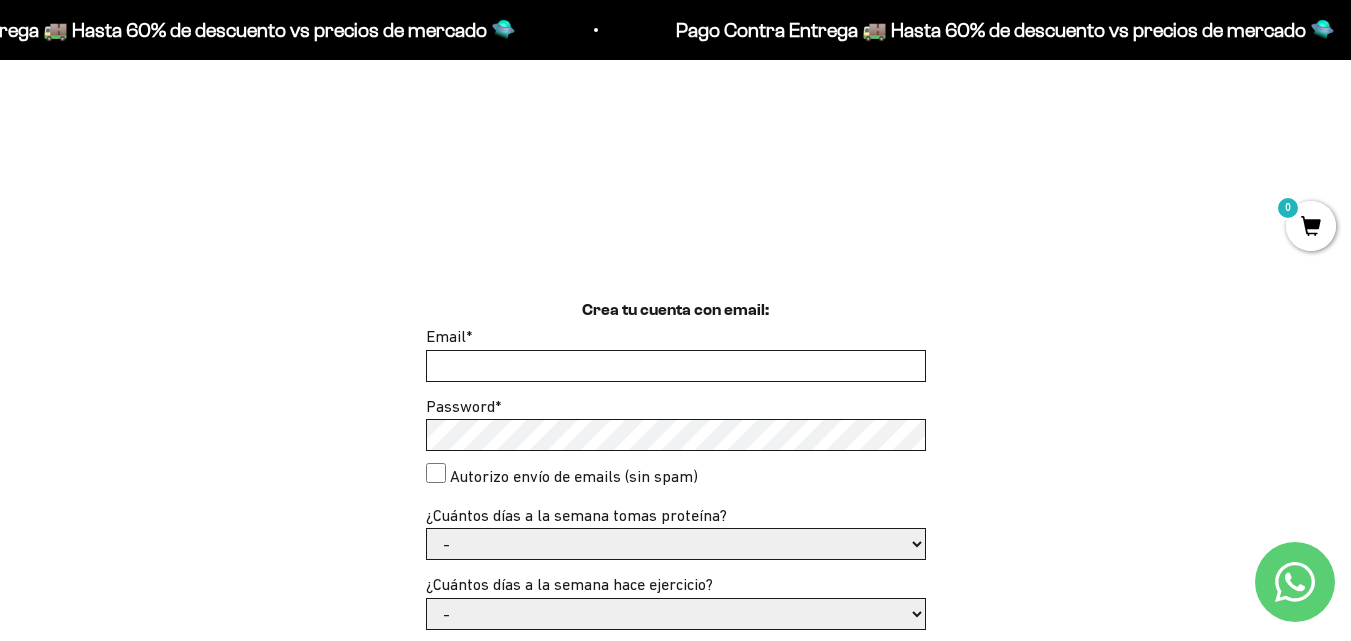 click on "Email
*" at bounding box center [676, 366] 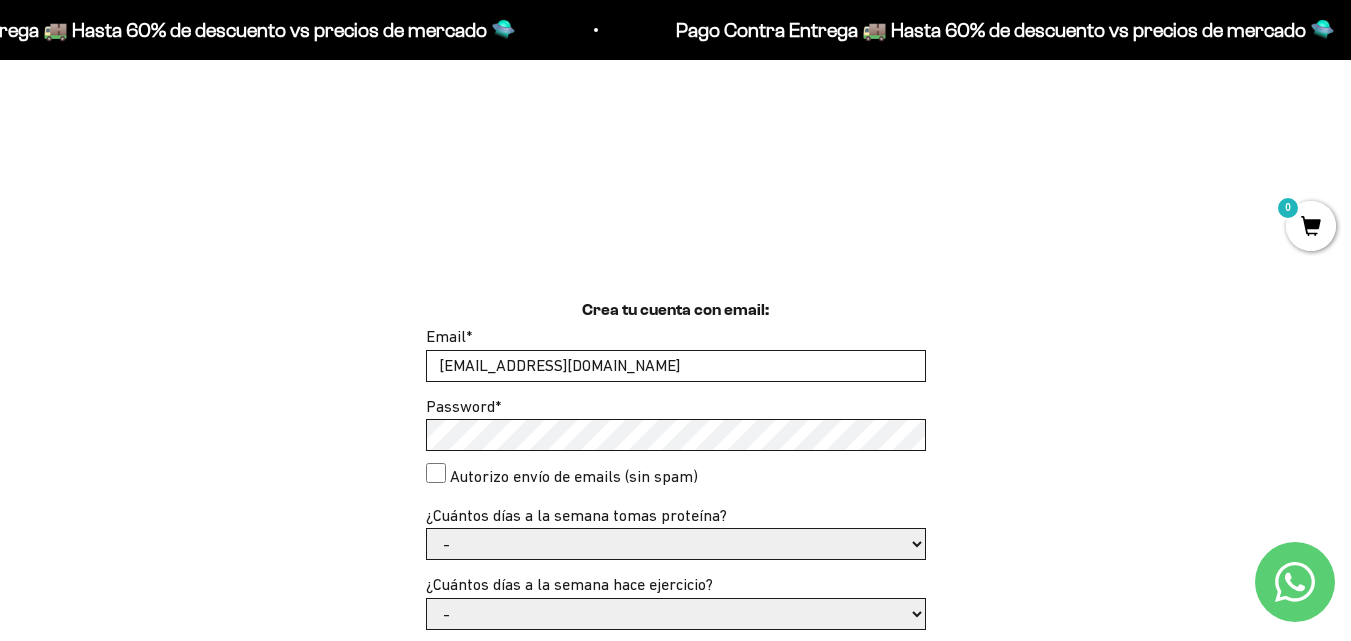 type on "vernieto@hotmail.com" 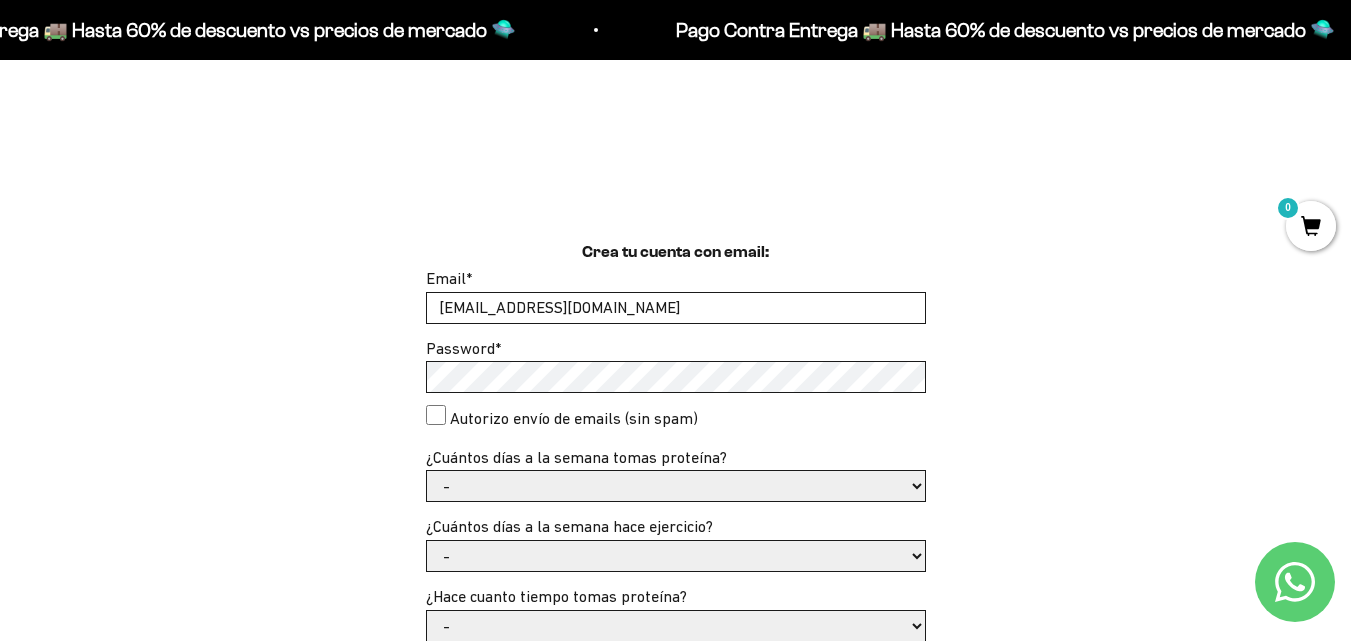 scroll, scrollTop: 393, scrollLeft: 0, axis: vertical 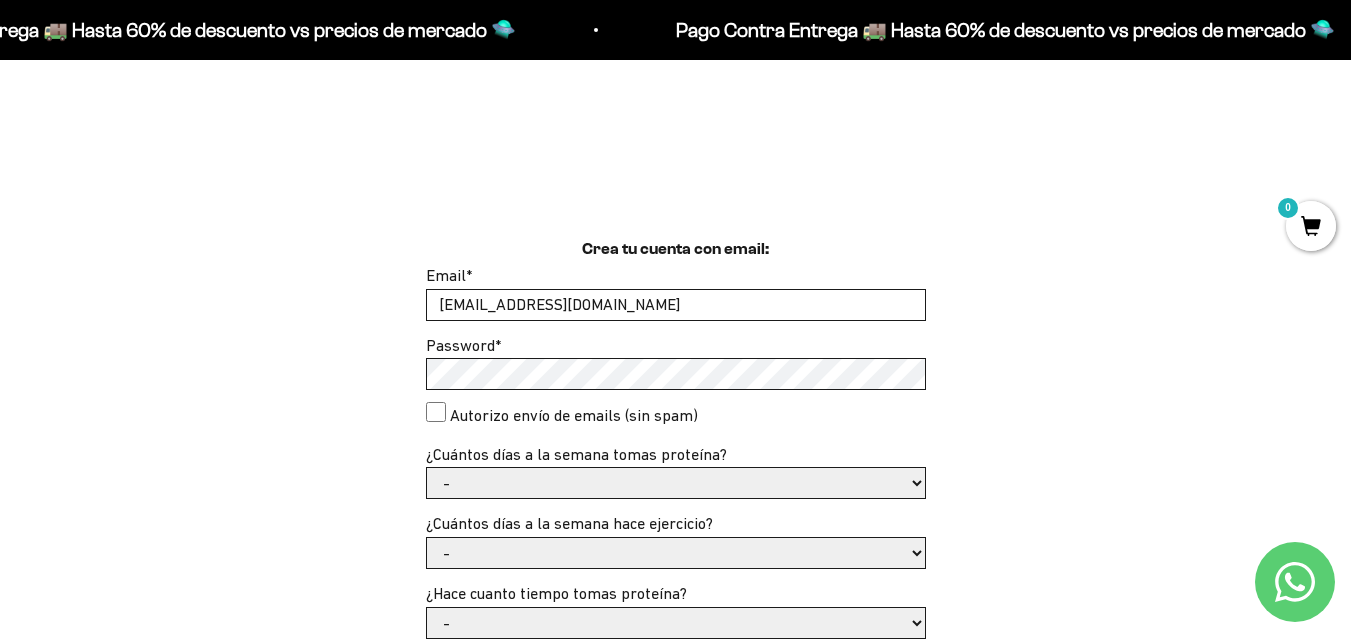 click on "-
1 o 2
3 a 5
6 o 7" at bounding box center (676, 483) 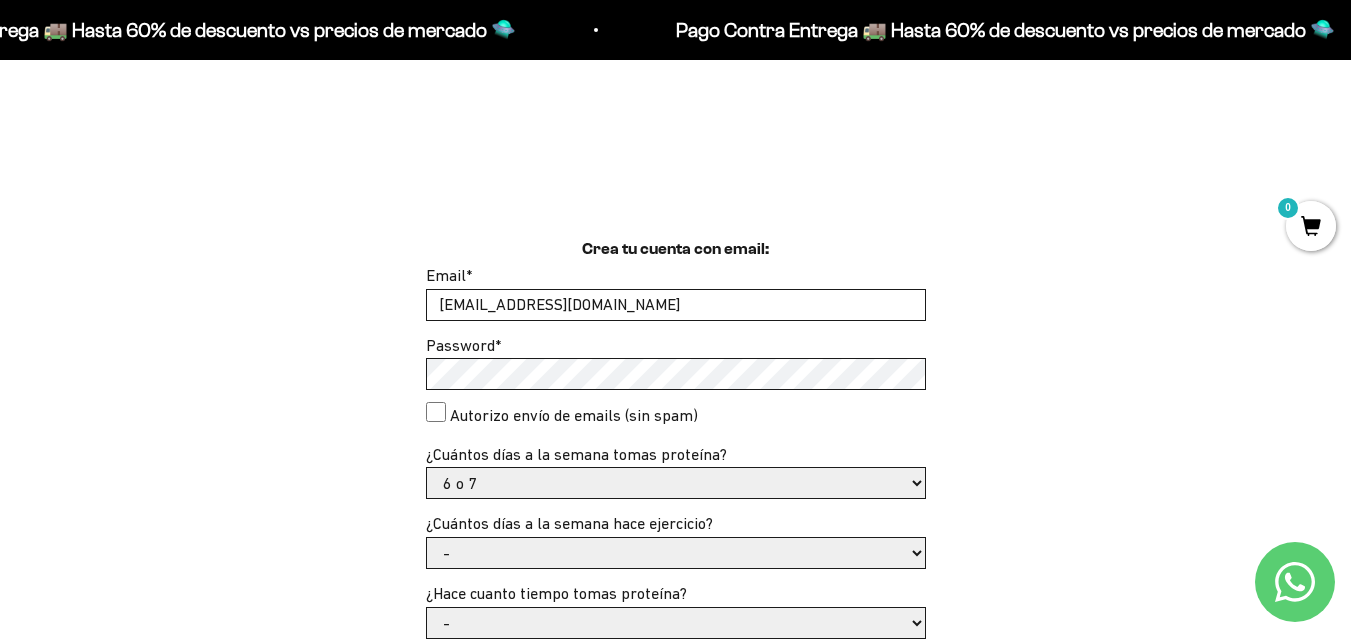 click on "-
1 o 2
3 a 5
6 o 7" at bounding box center (676, 483) 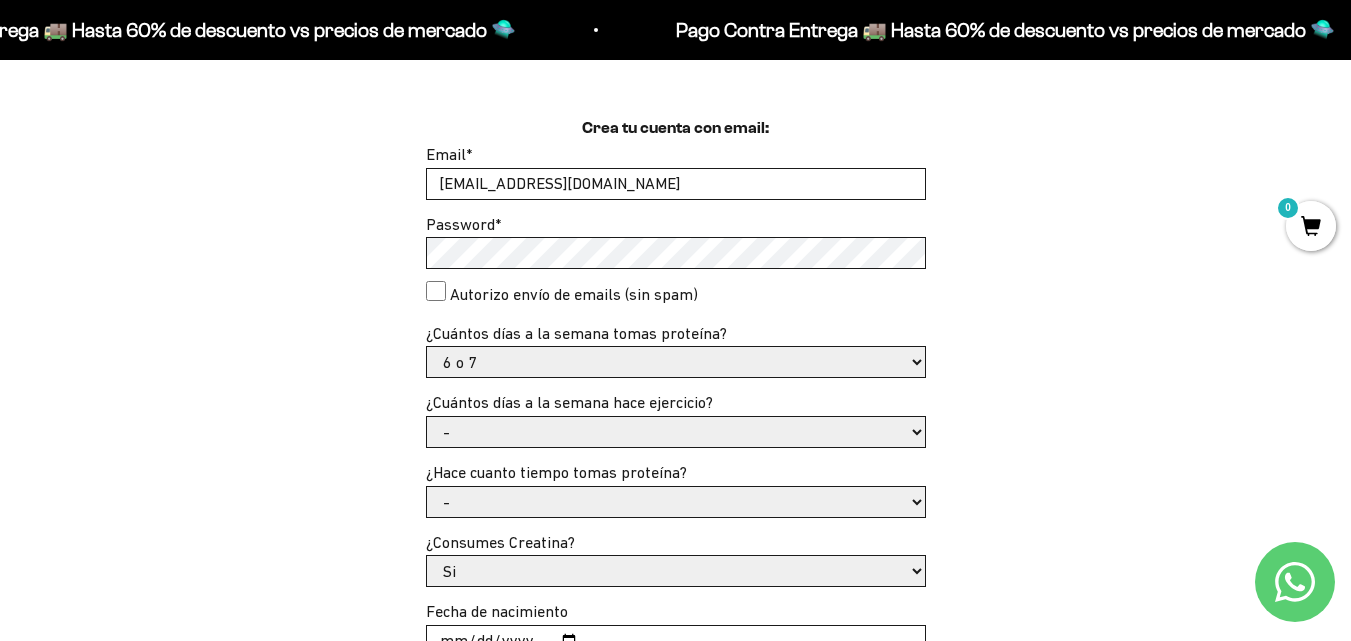 scroll, scrollTop: 523, scrollLeft: 0, axis: vertical 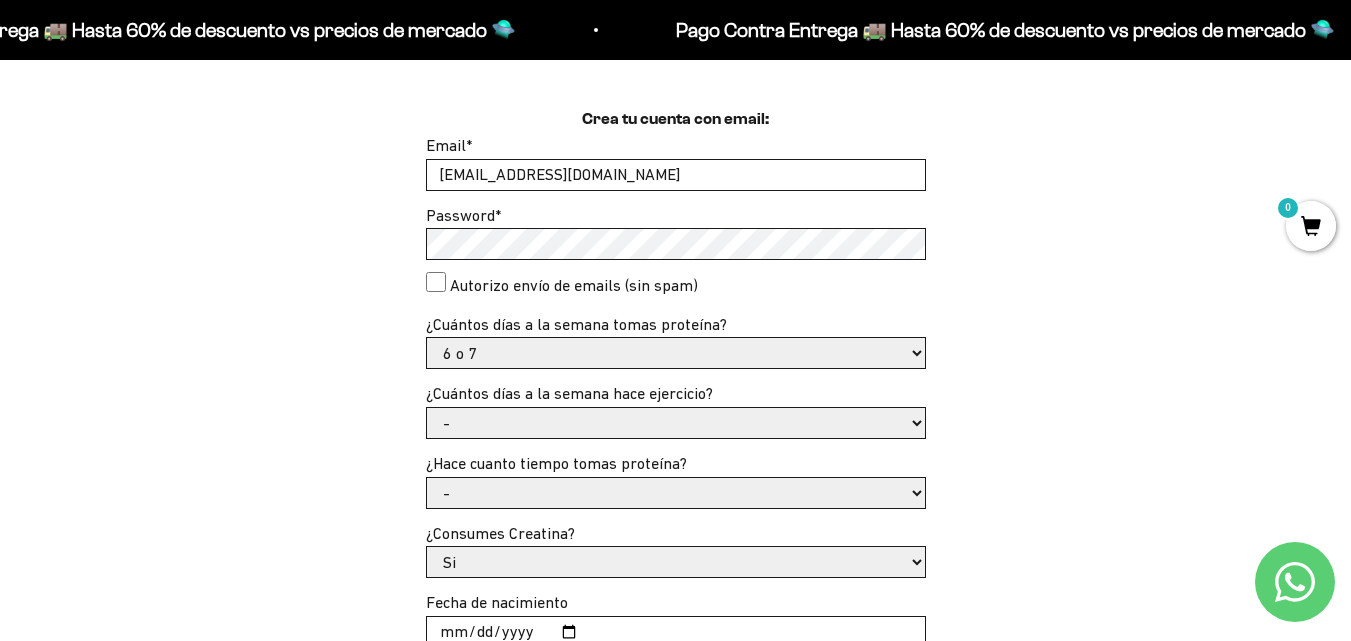 click on "-
No hago
1 a 2 días
3 a 5 días
6 o 7 días" at bounding box center [676, 423] 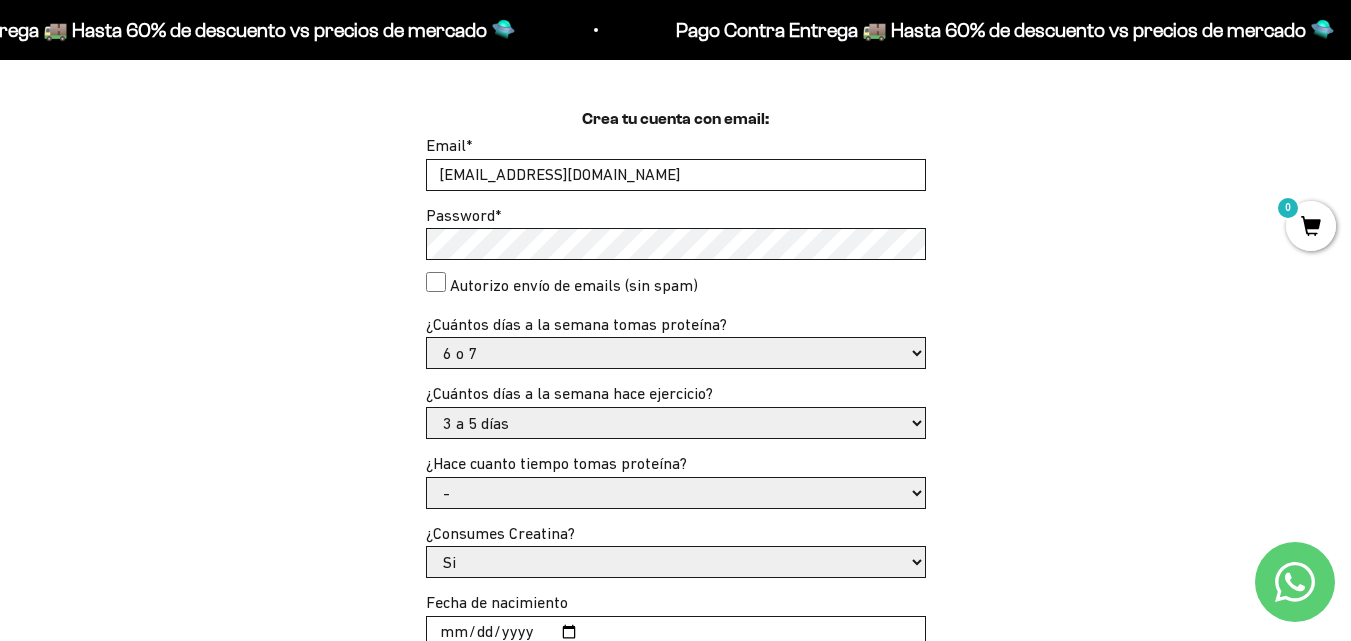 click on "-
No hago
1 a 2 días
3 a 5 días
6 o 7 días" at bounding box center (676, 423) 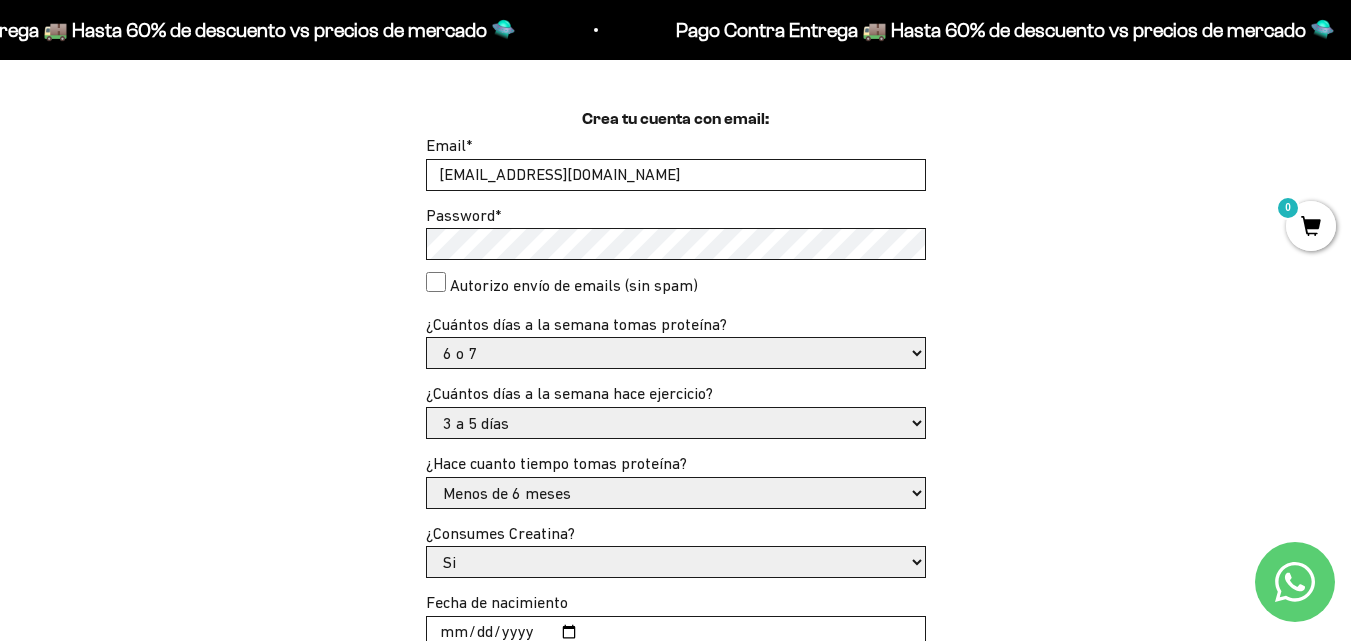 click on "-
Apenas estoy empezando
Menos de 6 meses
Hace más de 6 meses
Hace más de un año" at bounding box center [676, 493] 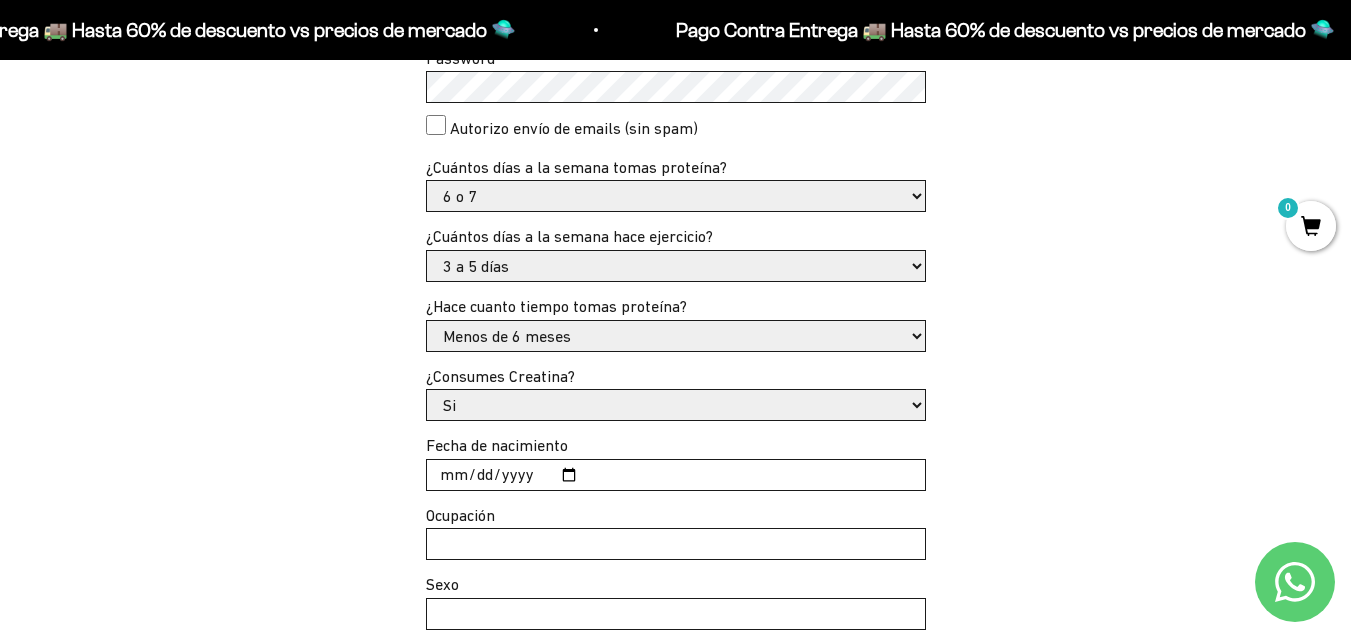 scroll, scrollTop: 703, scrollLeft: 0, axis: vertical 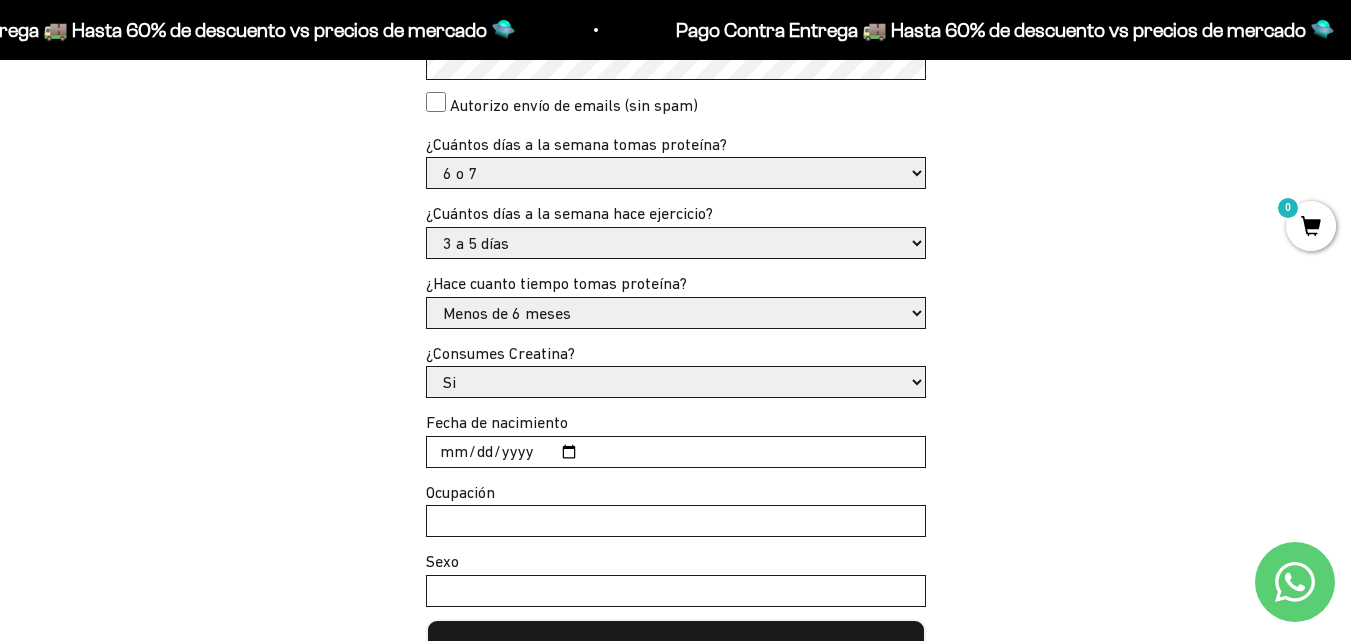 click on "Fecha de nacimiento" at bounding box center (676, 452) 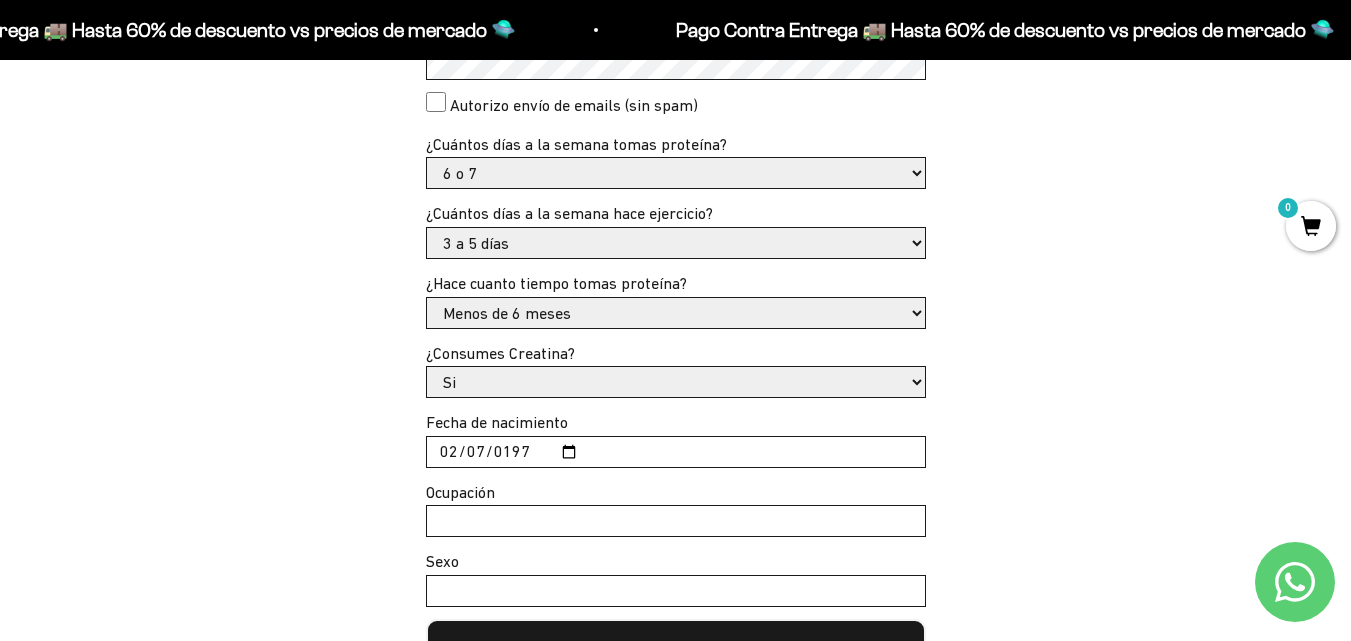 type on "1975-02-07" 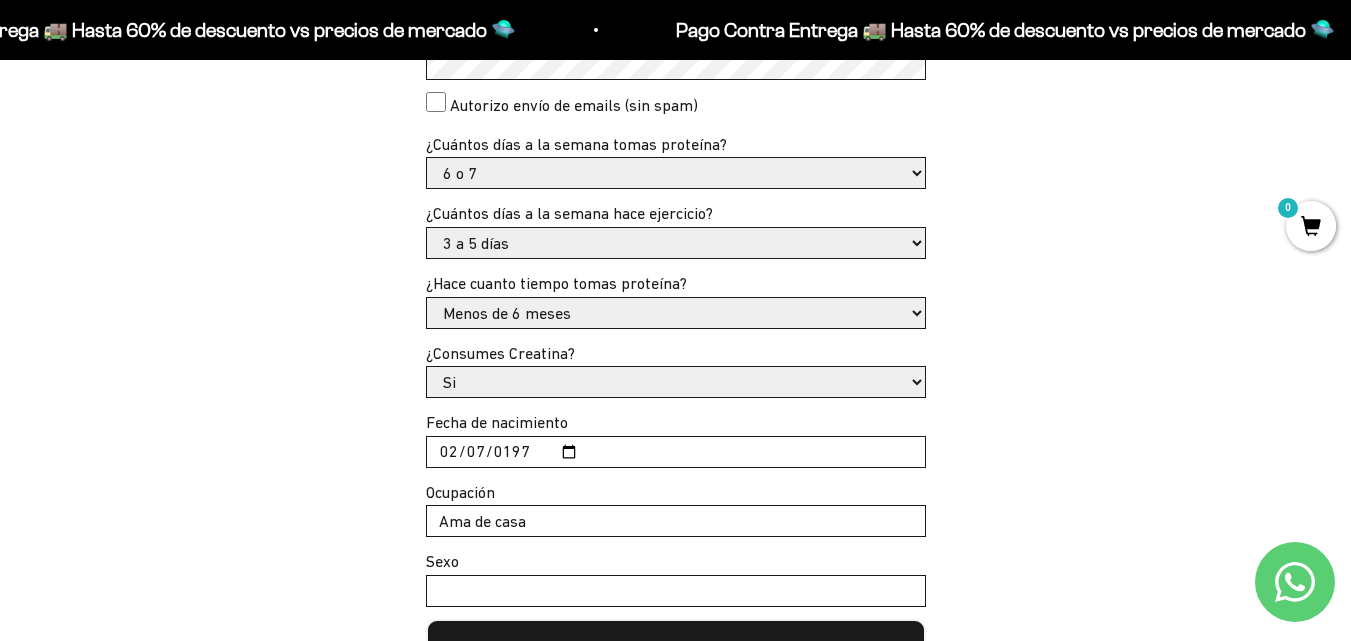 type on "Ama de casa" 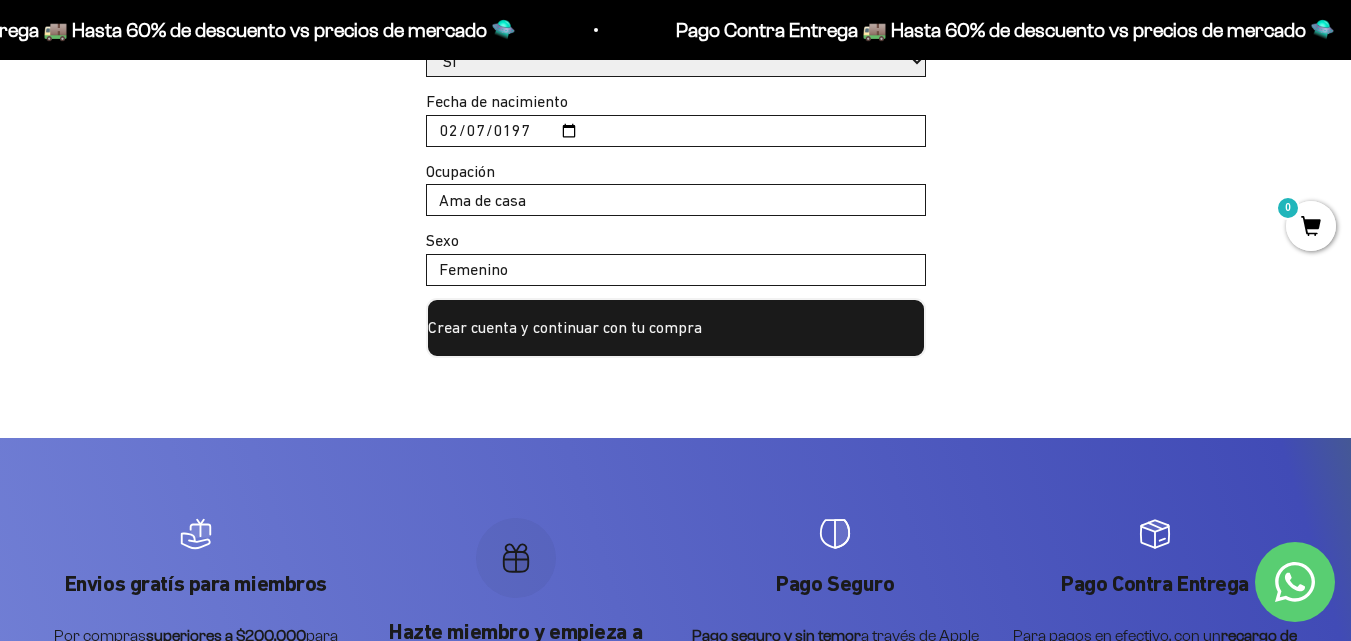 scroll, scrollTop: 1025, scrollLeft: 0, axis: vertical 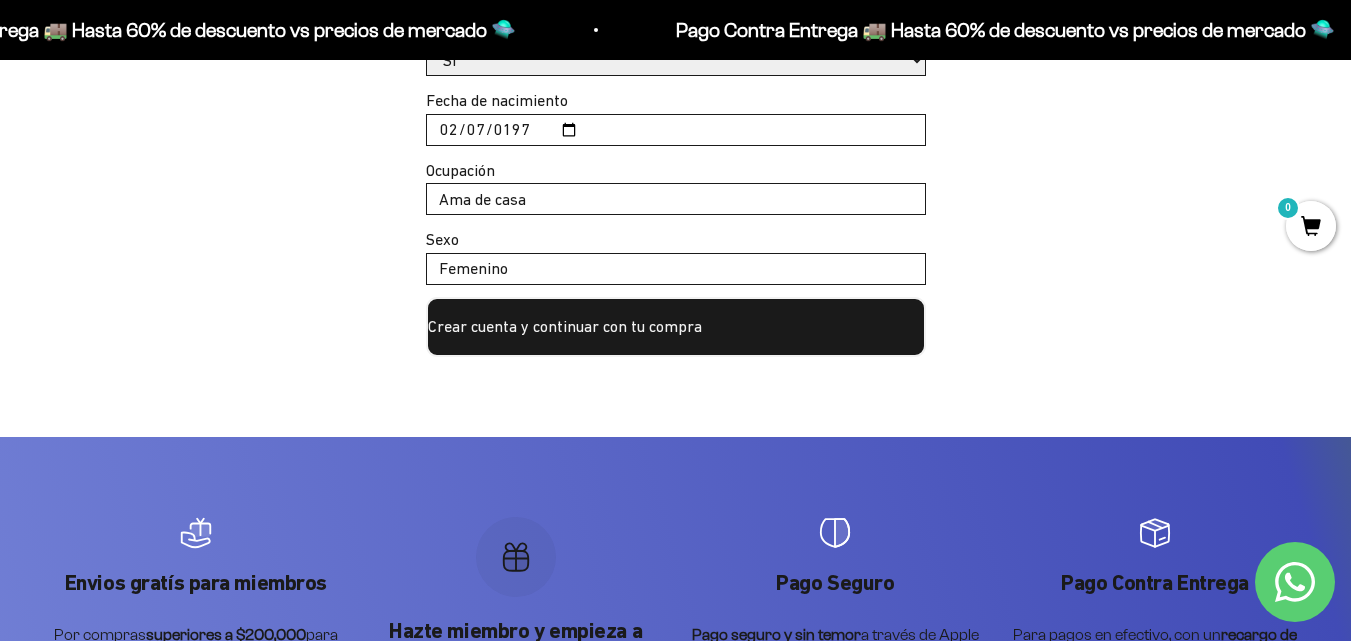 type on "Femenino" 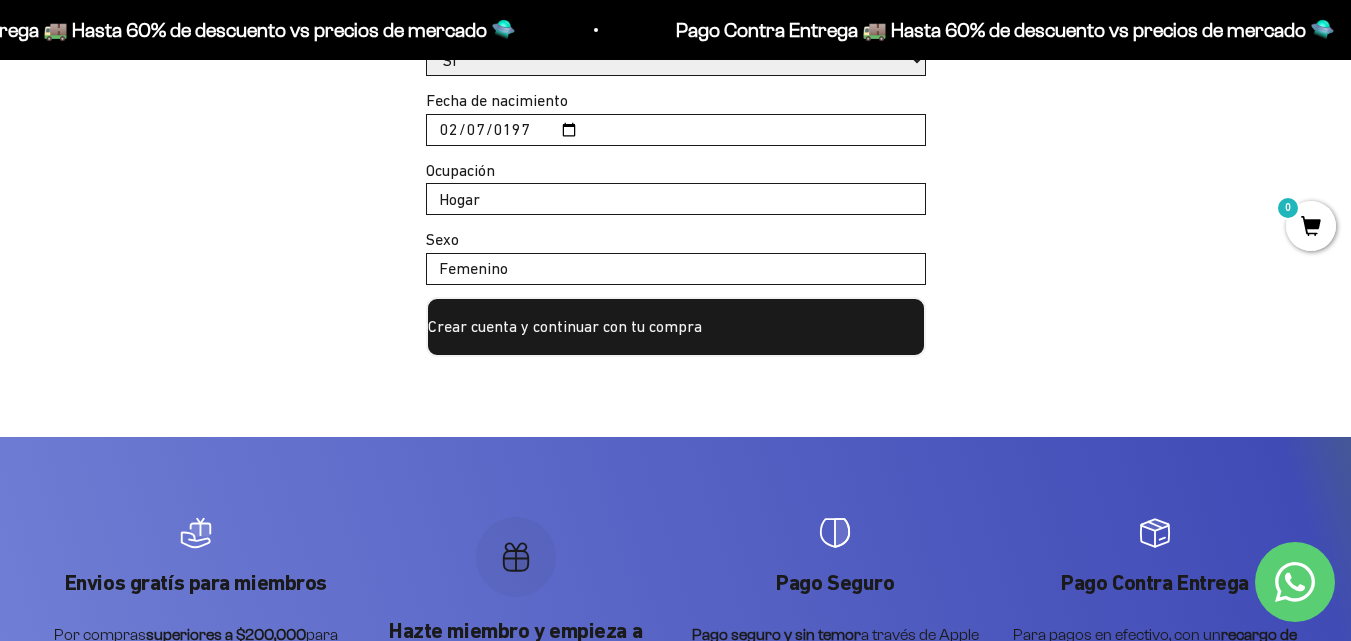 type on "Hogar" 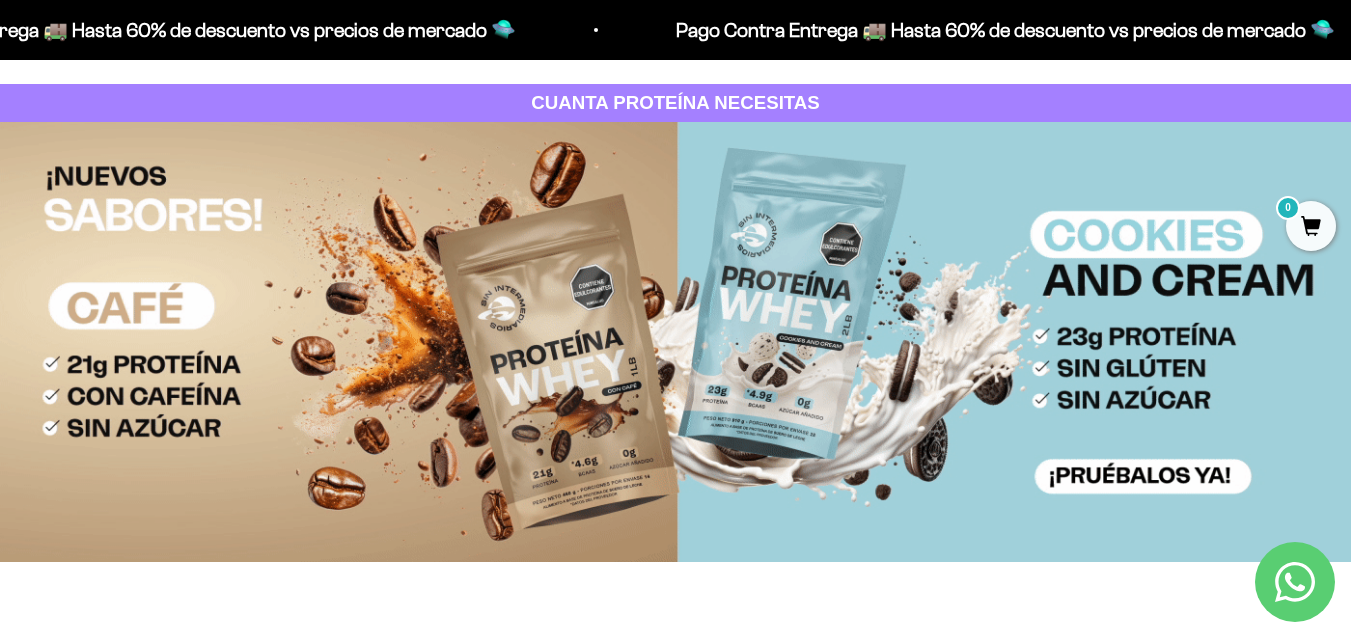 scroll, scrollTop: 0, scrollLeft: 0, axis: both 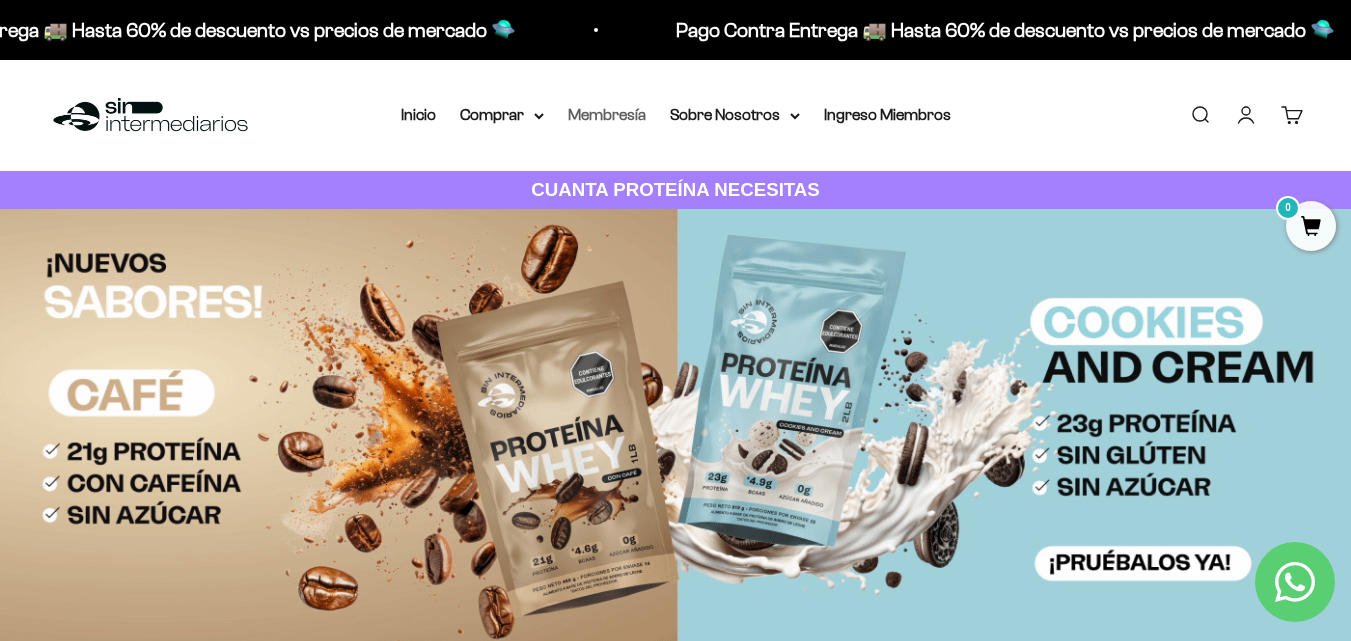click on "Membresía" at bounding box center (607, 114) 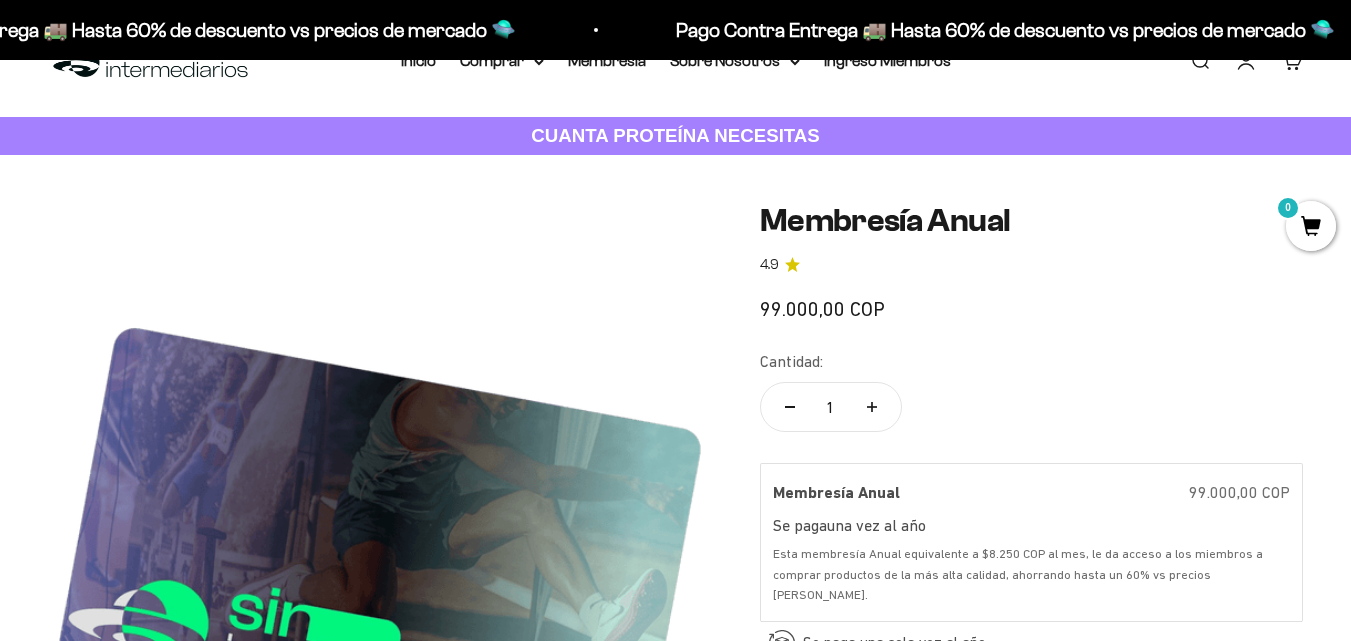 scroll, scrollTop: 210, scrollLeft: 0, axis: vertical 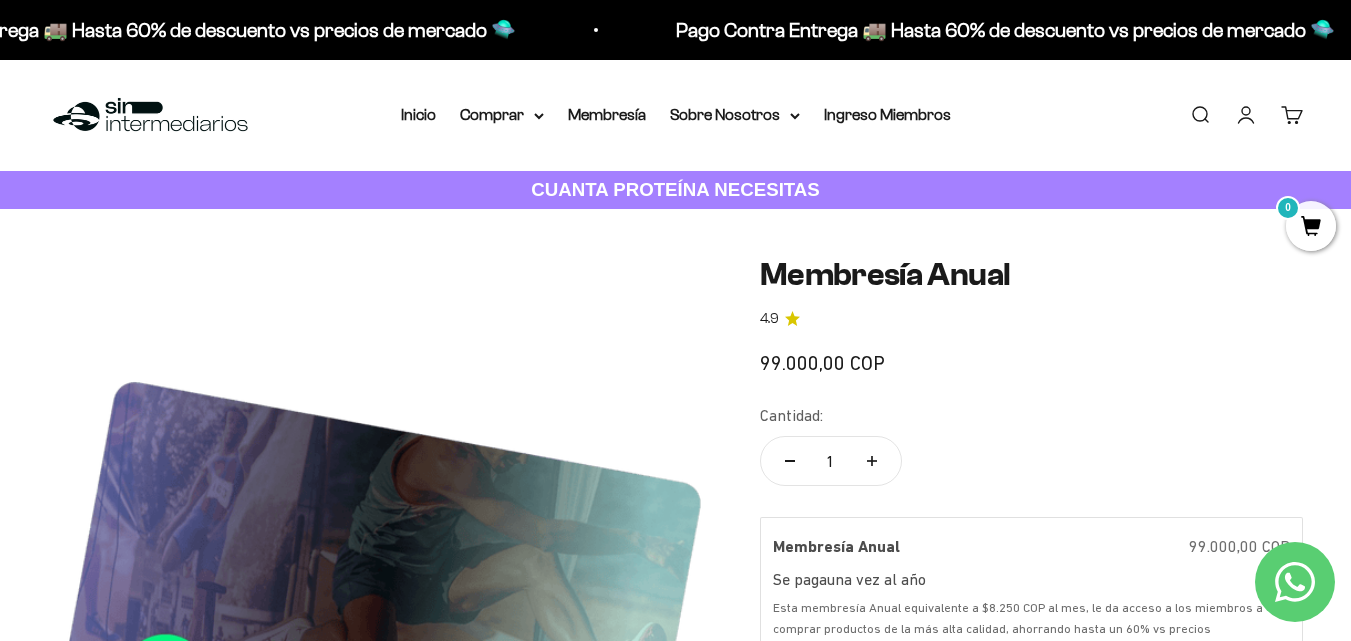 click at bounding box center (150, 115) 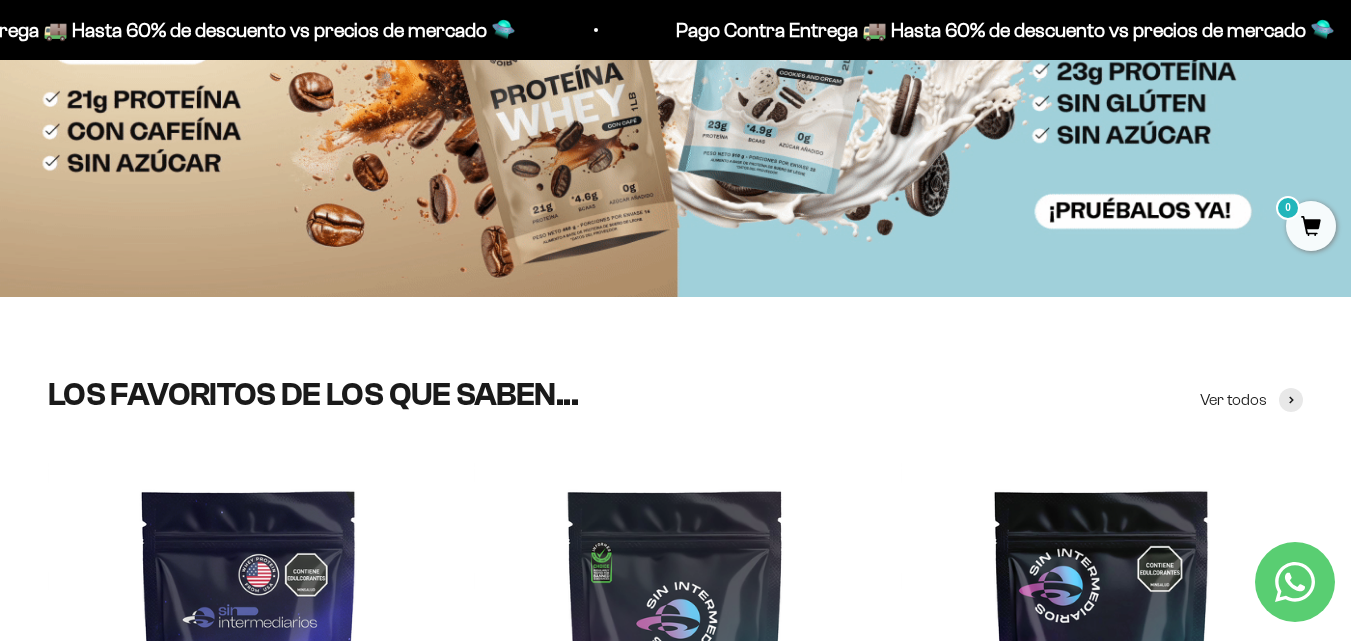 scroll, scrollTop: 0, scrollLeft: 0, axis: both 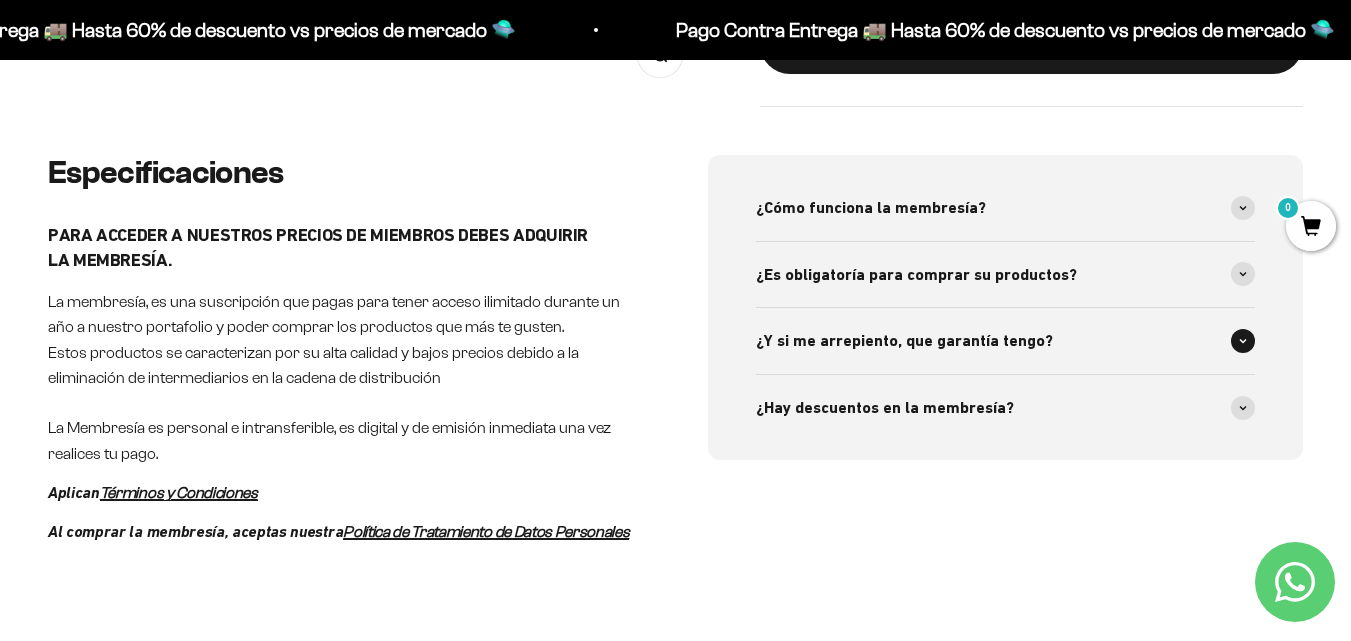 click on "¿Y si me arrepiento, que garantía tengo?" at bounding box center [904, 341] 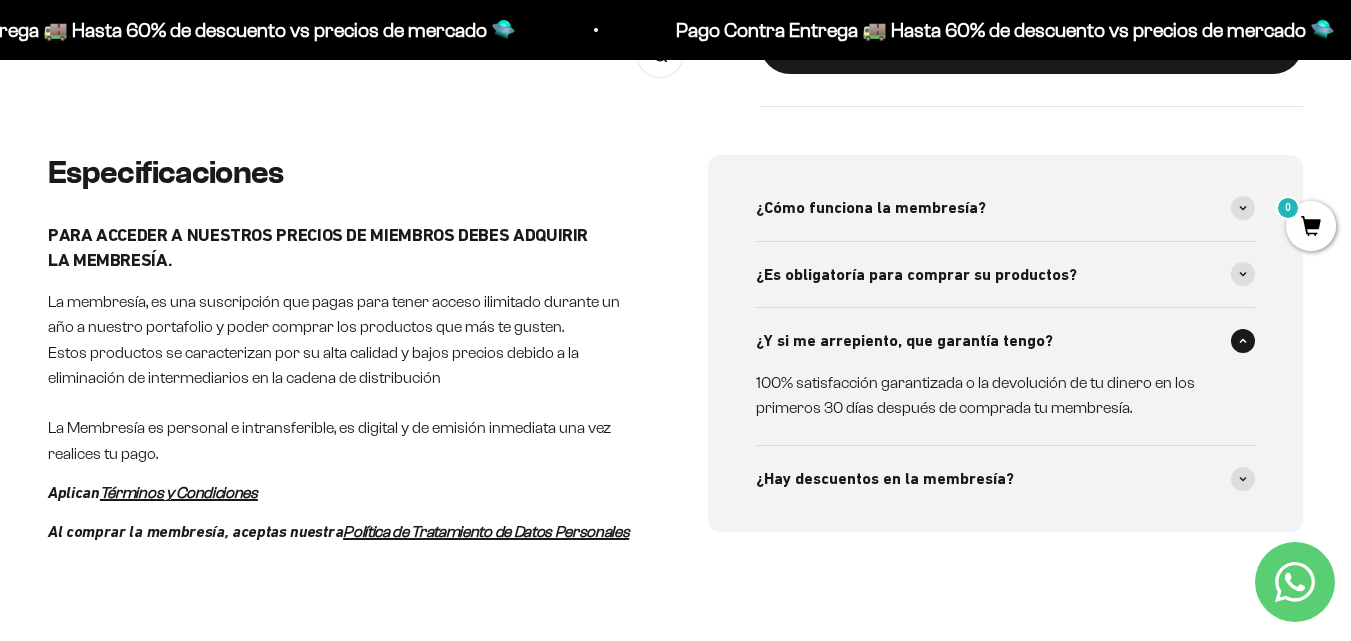 click on "¿Y si me arrepiento, que garantía tengo?" at bounding box center [904, 341] 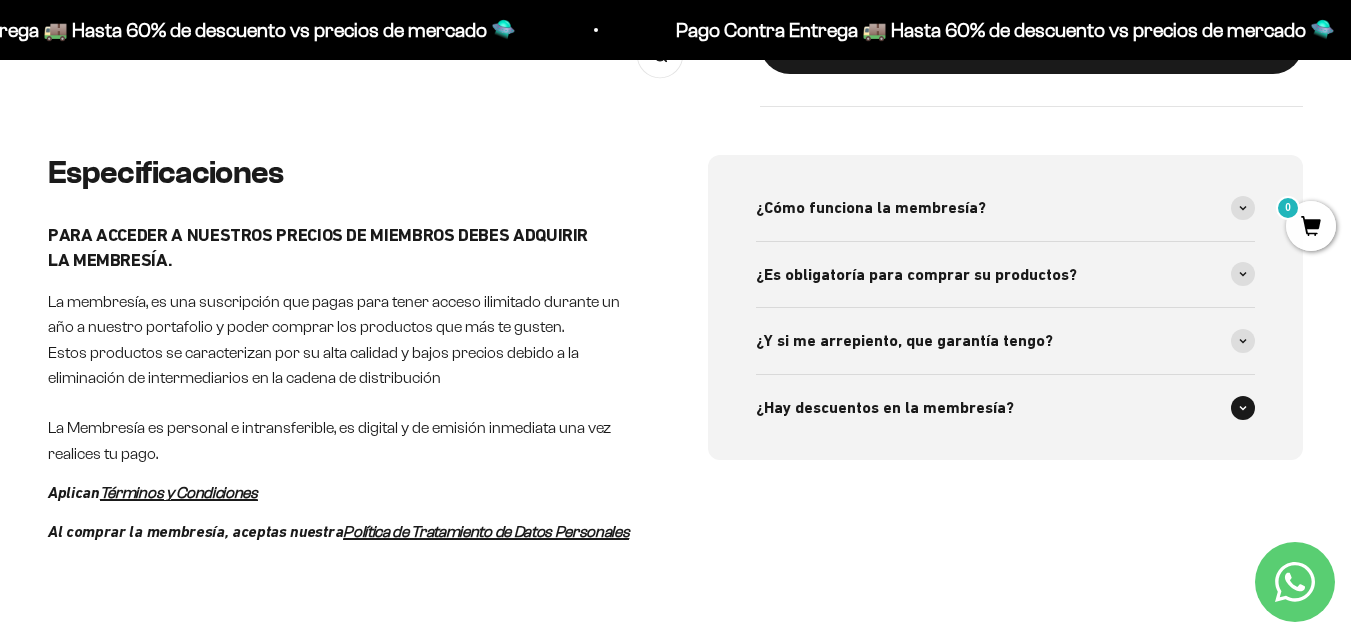 click on "¿Hay descuentos en la membresía?" at bounding box center (1006, 408) 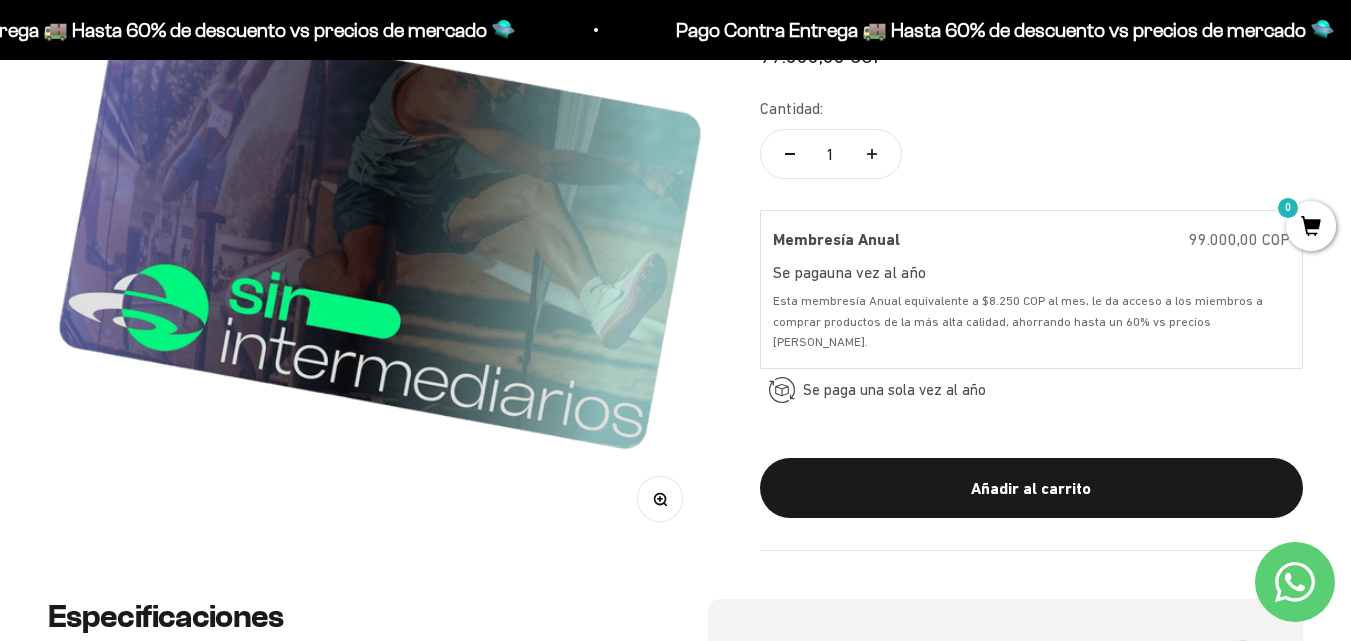 scroll, scrollTop: 0, scrollLeft: 0, axis: both 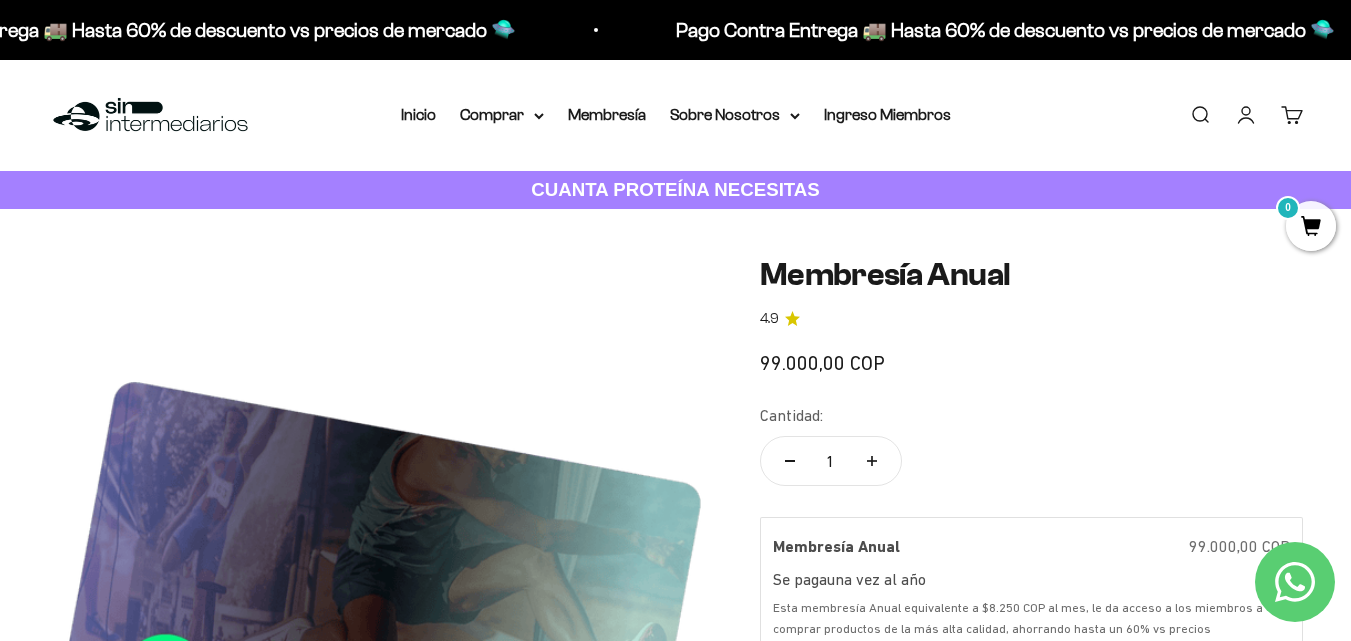 click at bounding box center [150, 115] 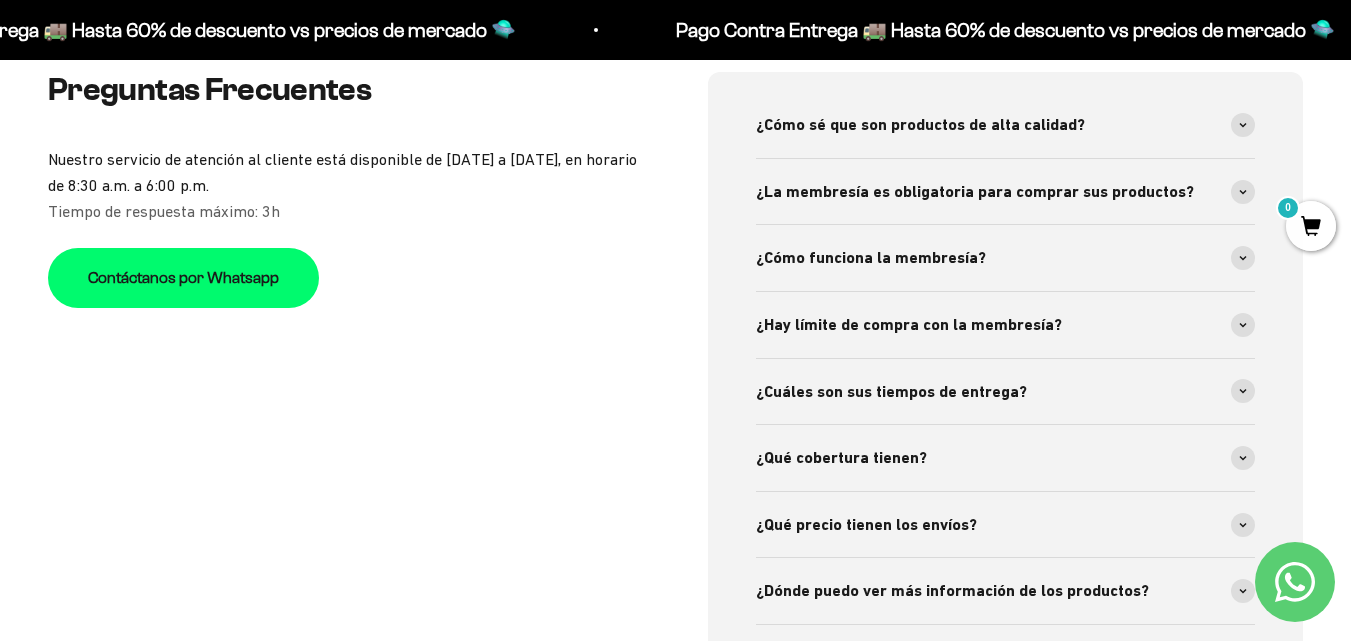 scroll, scrollTop: 6312, scrollLeft: 0, axis: vertical 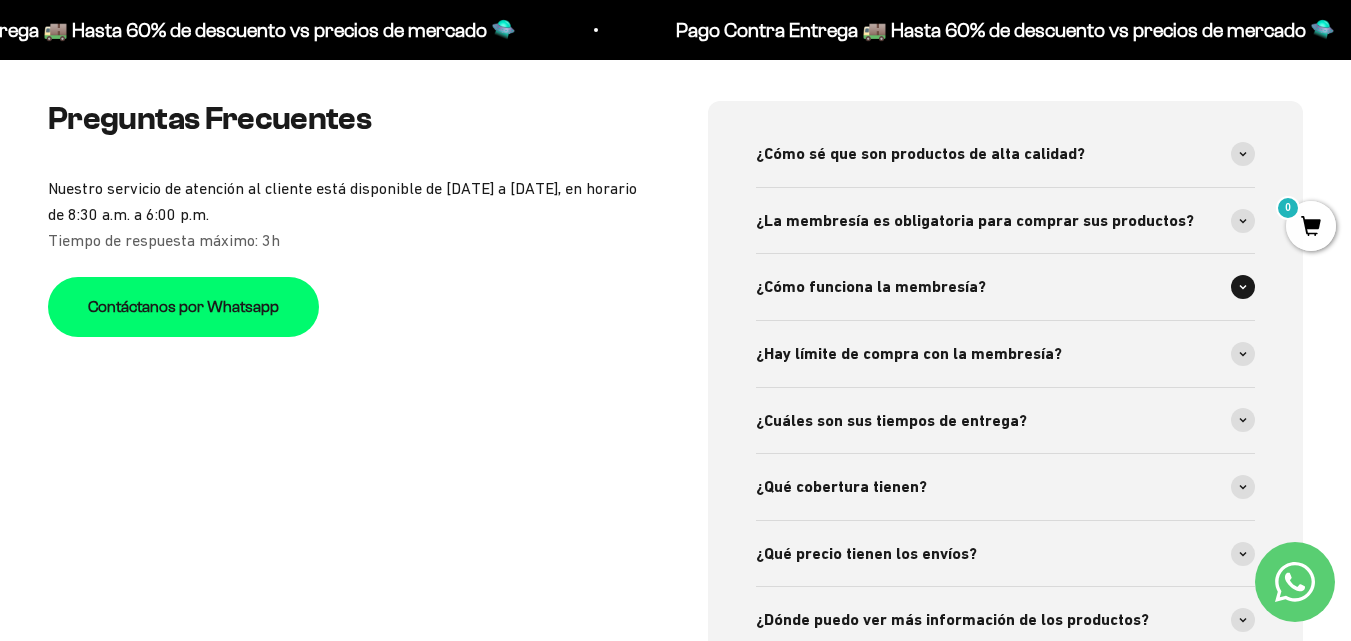 click on "¿Cómo funciona la membresía?" at bounding box center (1006, 287) 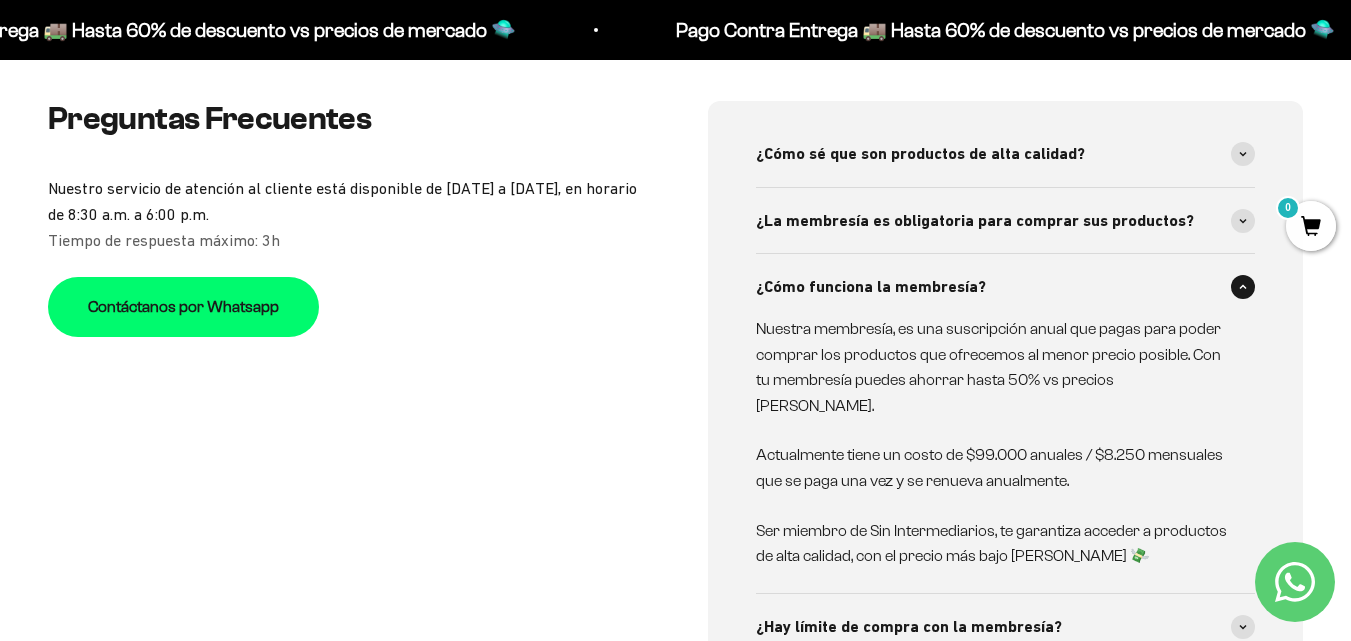 click on "¿Cómo funciona la membresía?" at bounding box center [1006, 287] 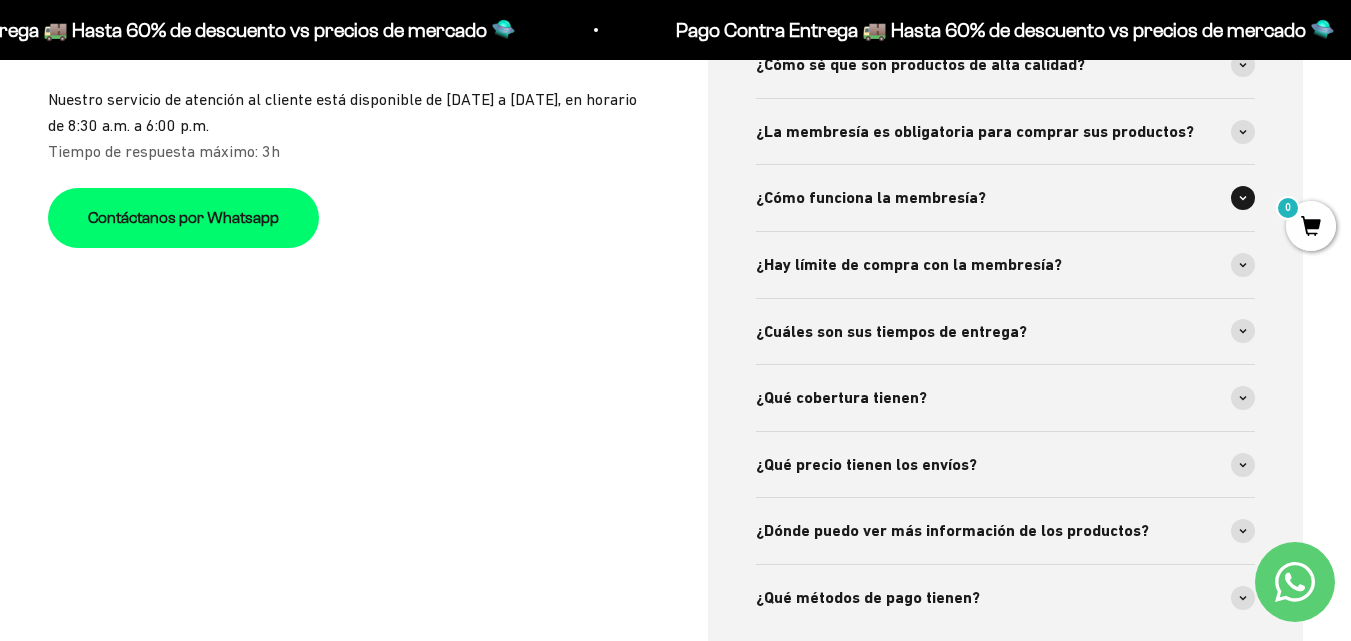 scroll, scrollTop: 6403, scrollLeft: 0, axis: vertical 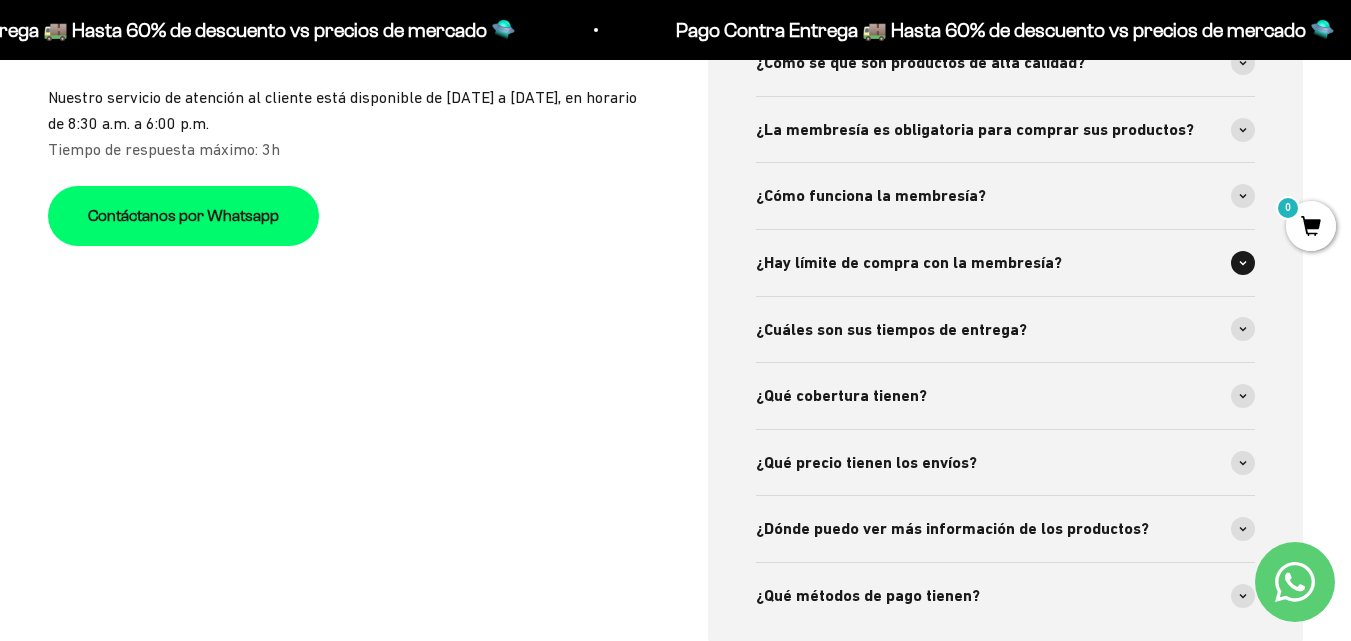 click on "¿Hay límite de compra con la membresía?" at bounding box center [1006, 263] 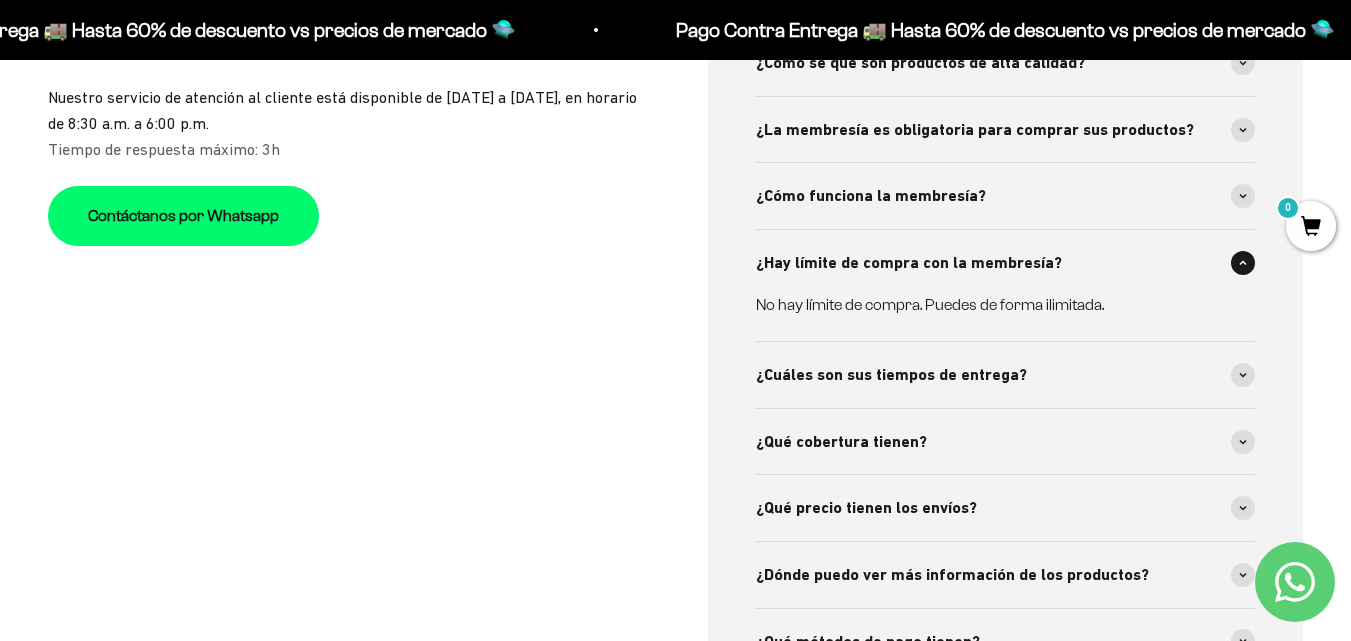 click on "¿Hay límite de compra con la membresía?" at bounding box center [1006, 263] 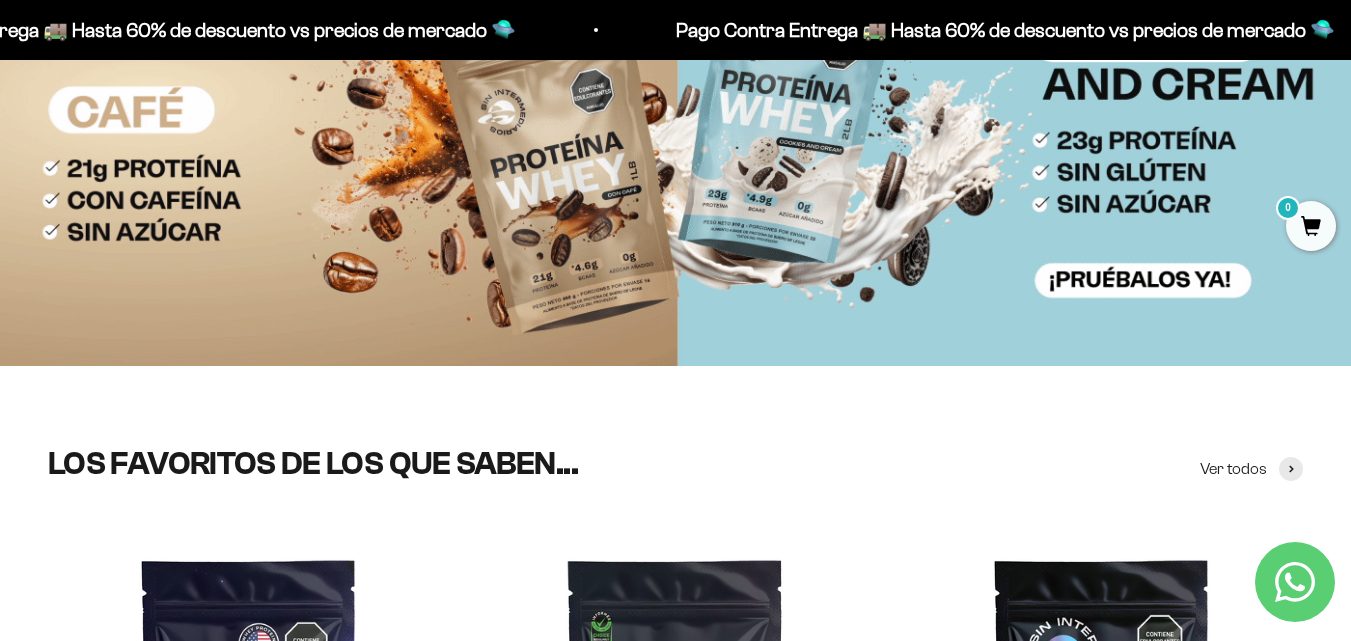 scroll, scrollTop: 0, scrollLeft: 0, axis: both 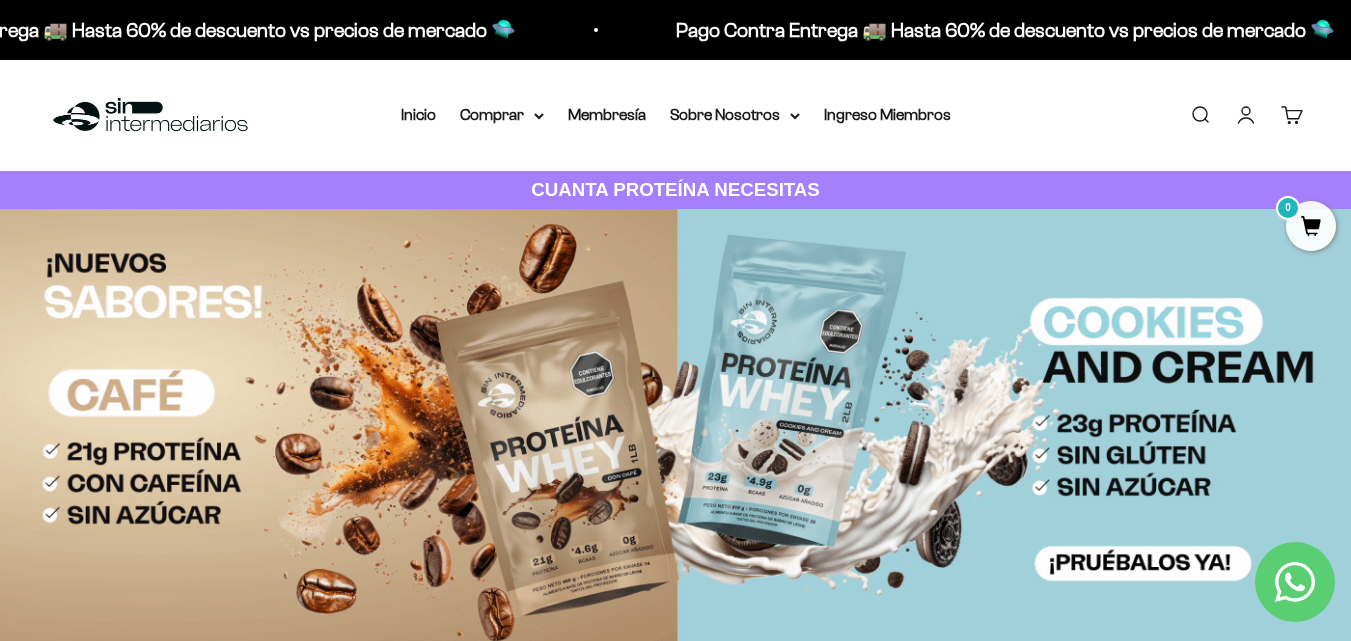 click on "Buscar" at bounding box center (1200, 115) 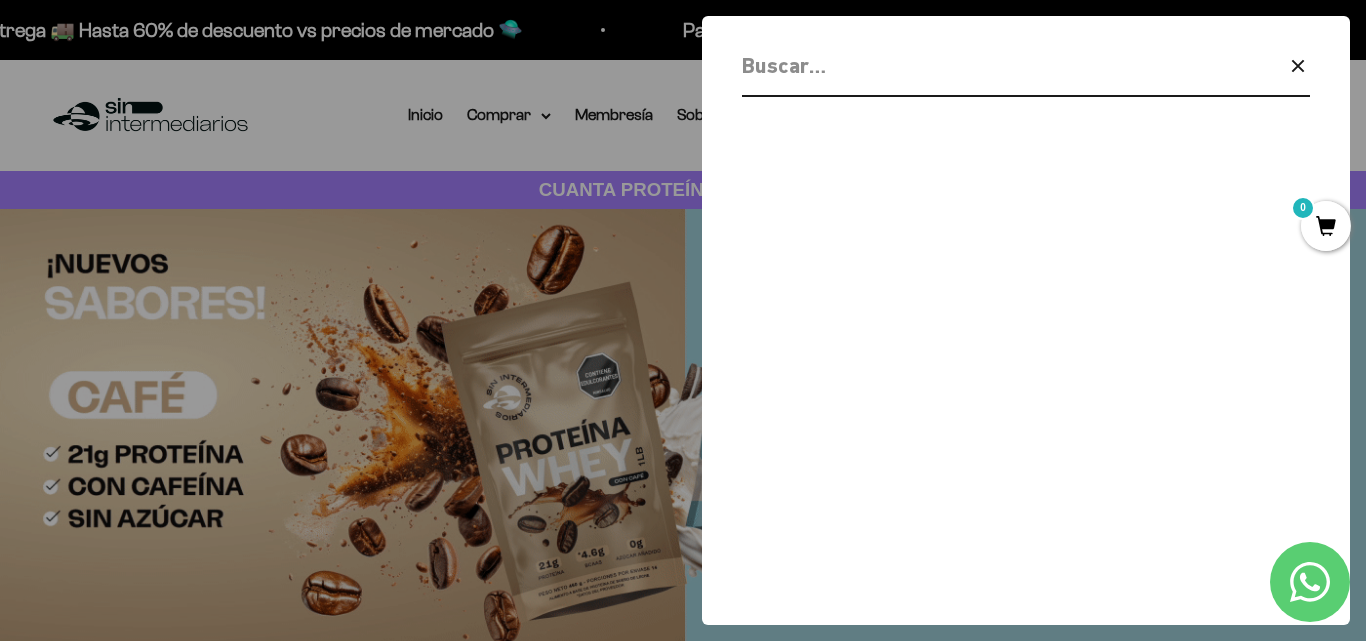 click 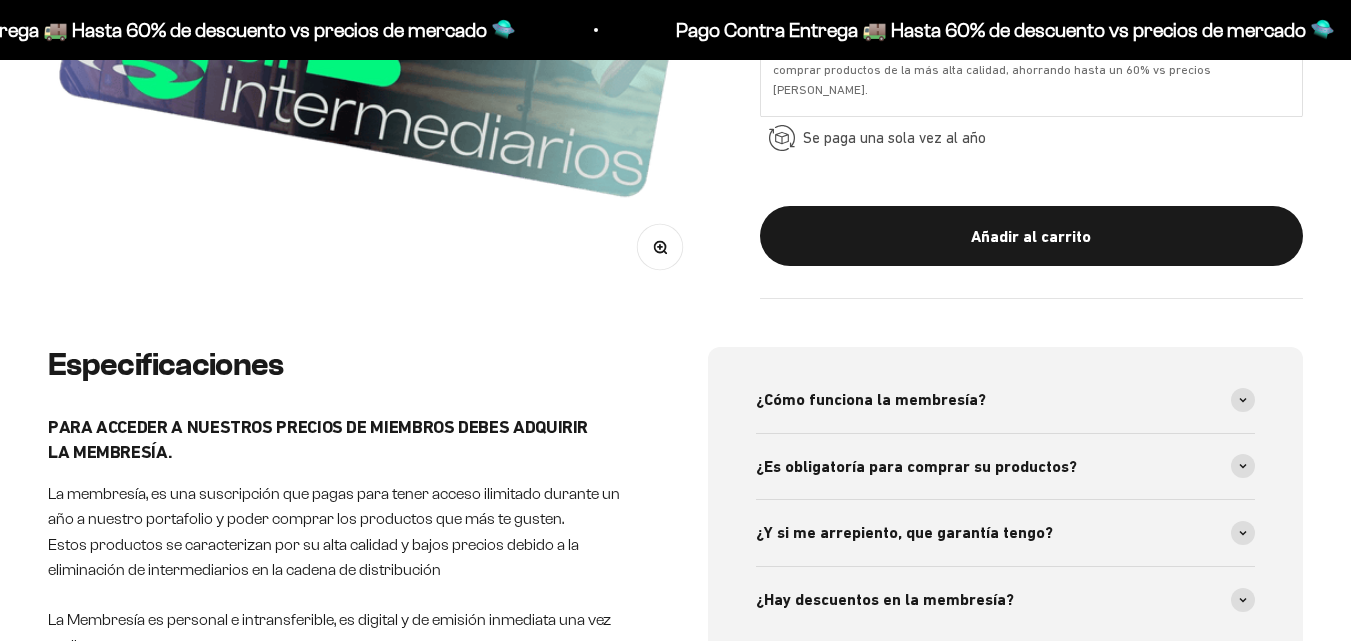 scroll, scrollTop: 623, scrollLeft: 0, axis: vertical 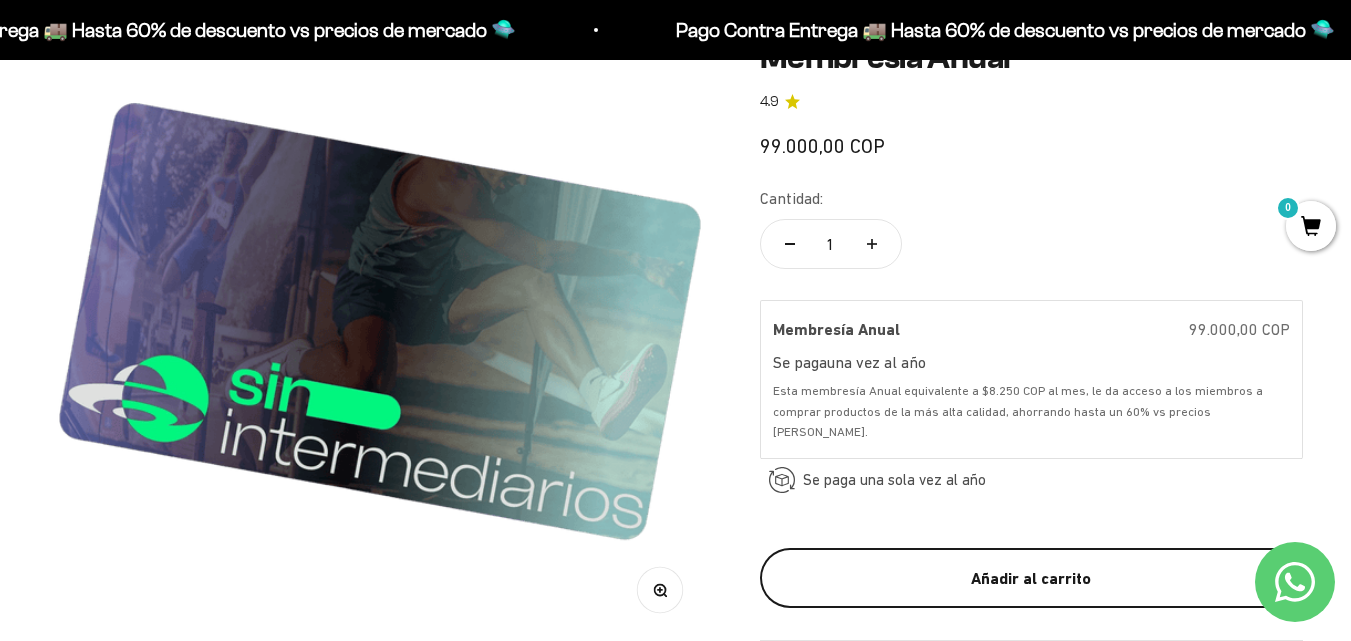 click on "Añadir al carrito" at bounding box center [1031, 578] 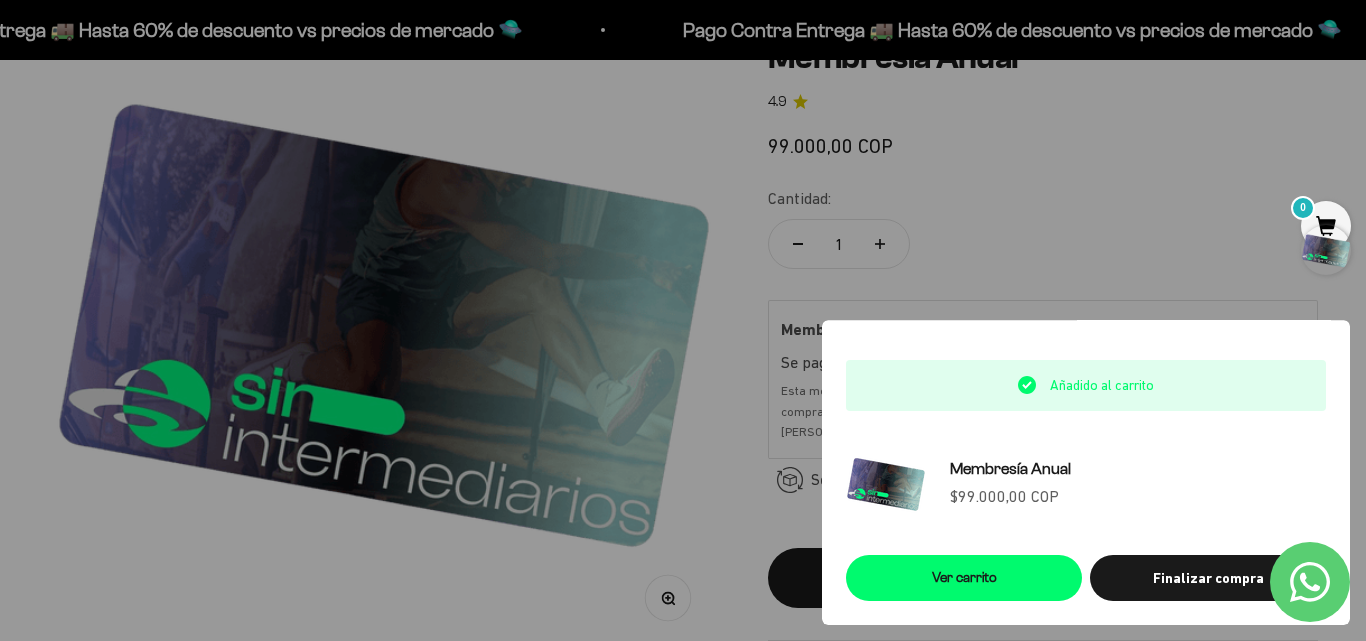 click at bounding box center [1326, 250] 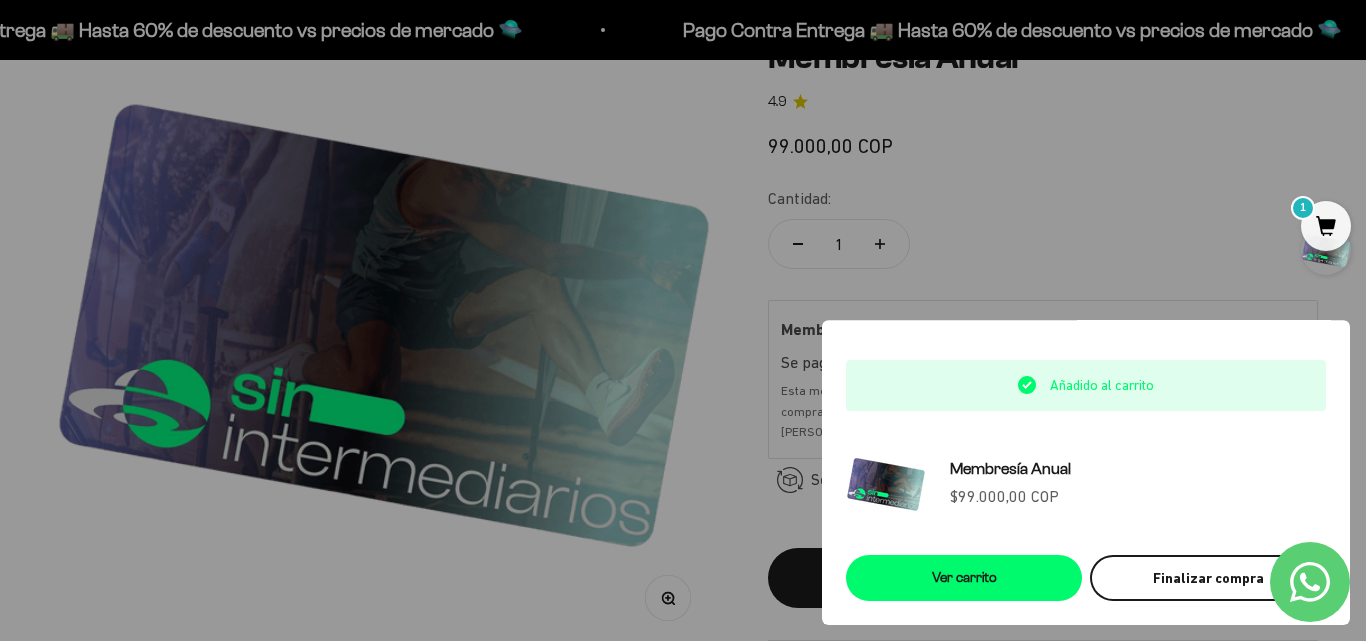 click on "Finalizar compra" at bounding box center [1208, 578] 